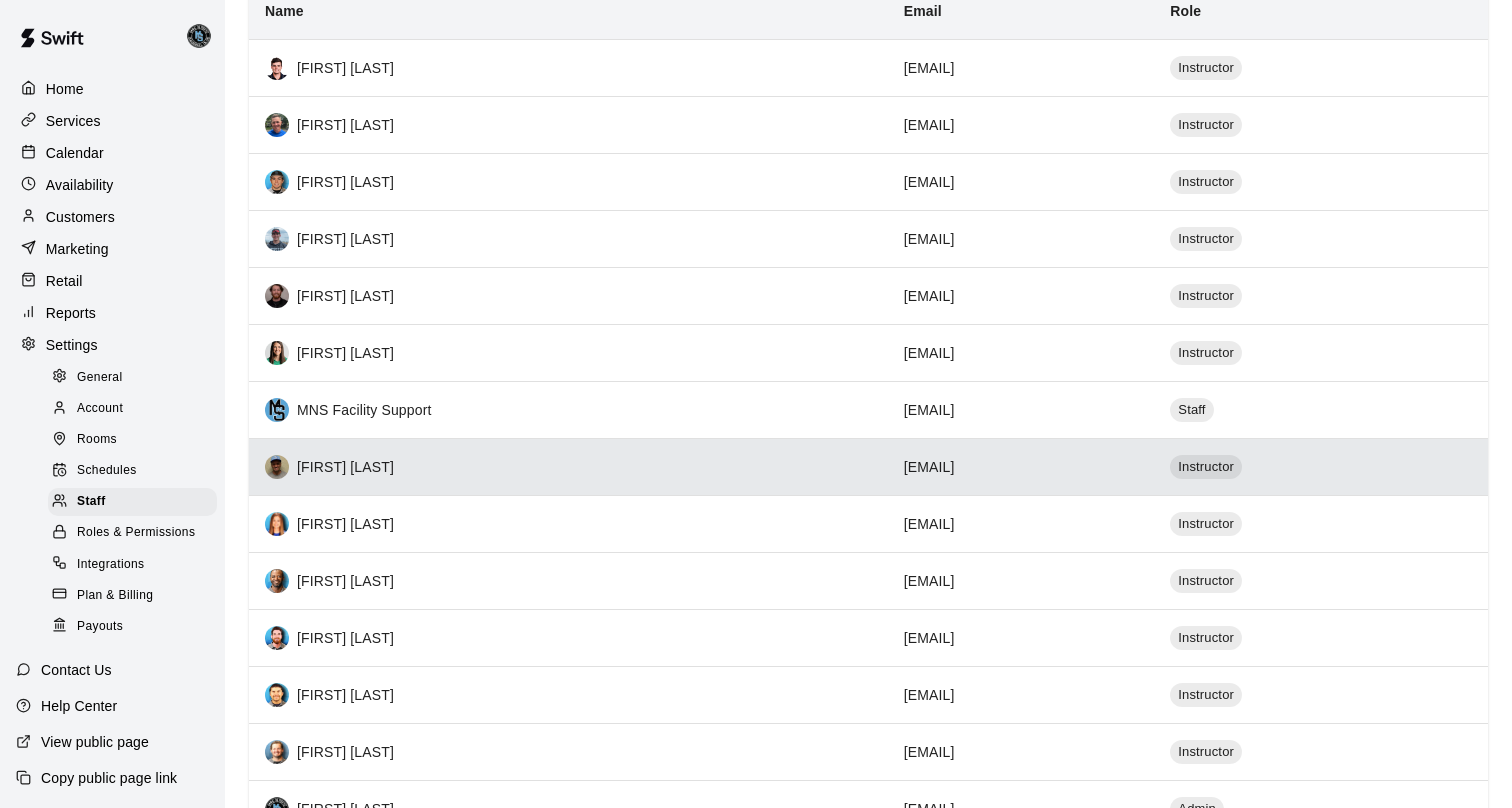 scroll, scrollTop: 224, scrollLeft: 0, axis: vertical 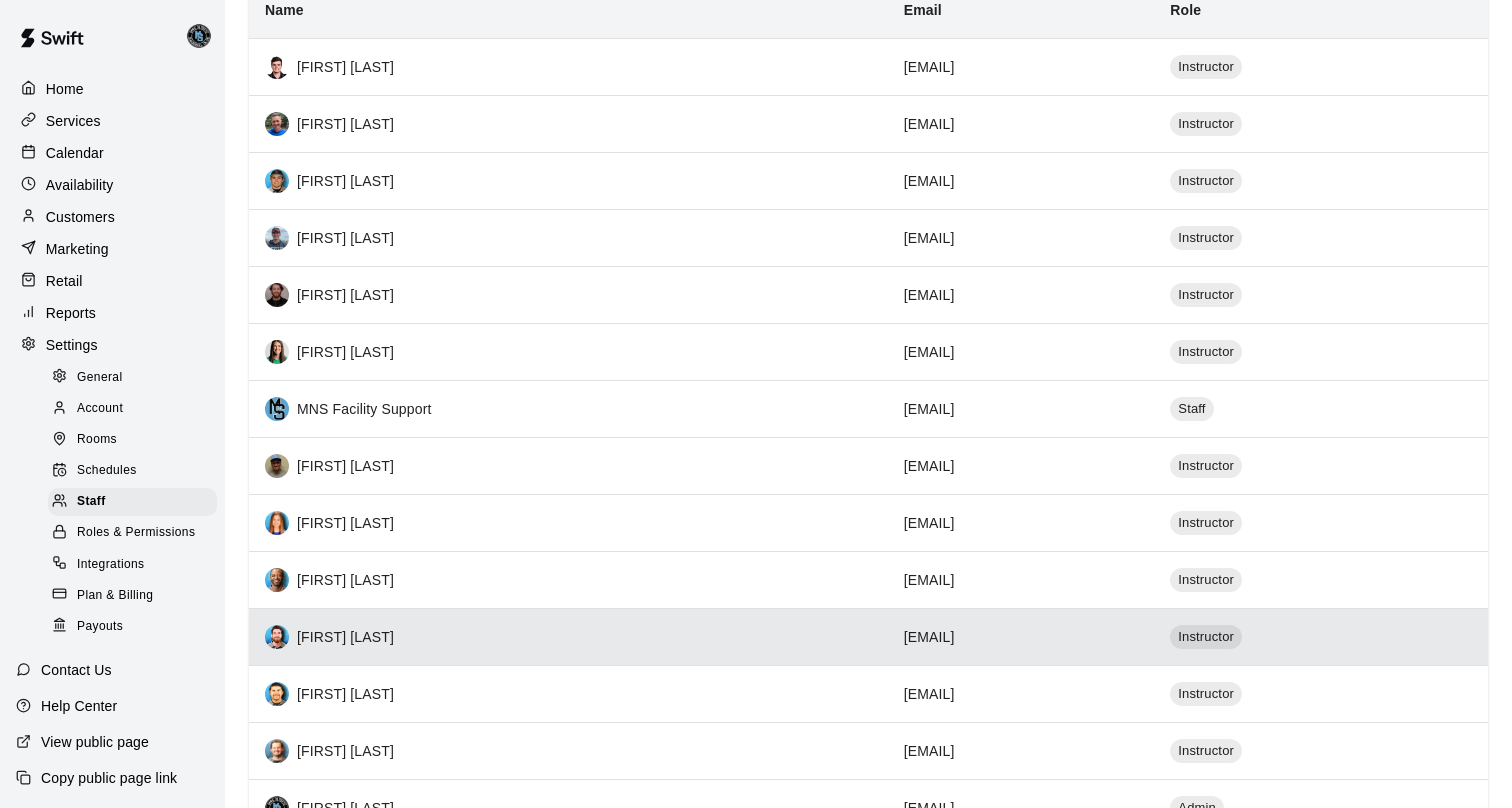 click on "[FIRST] [LAST]" at bounding box center [568, 637] 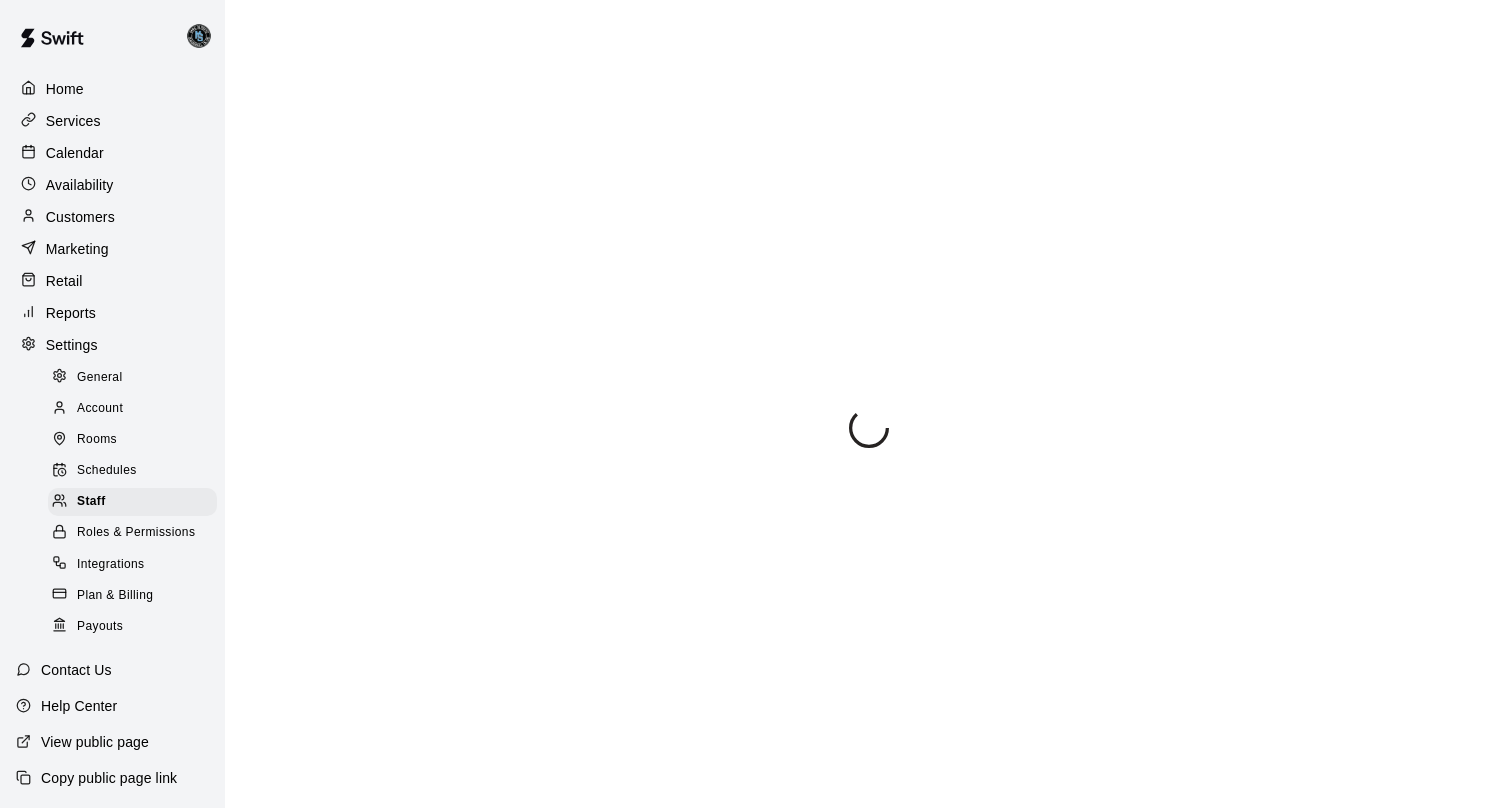 select on "**" 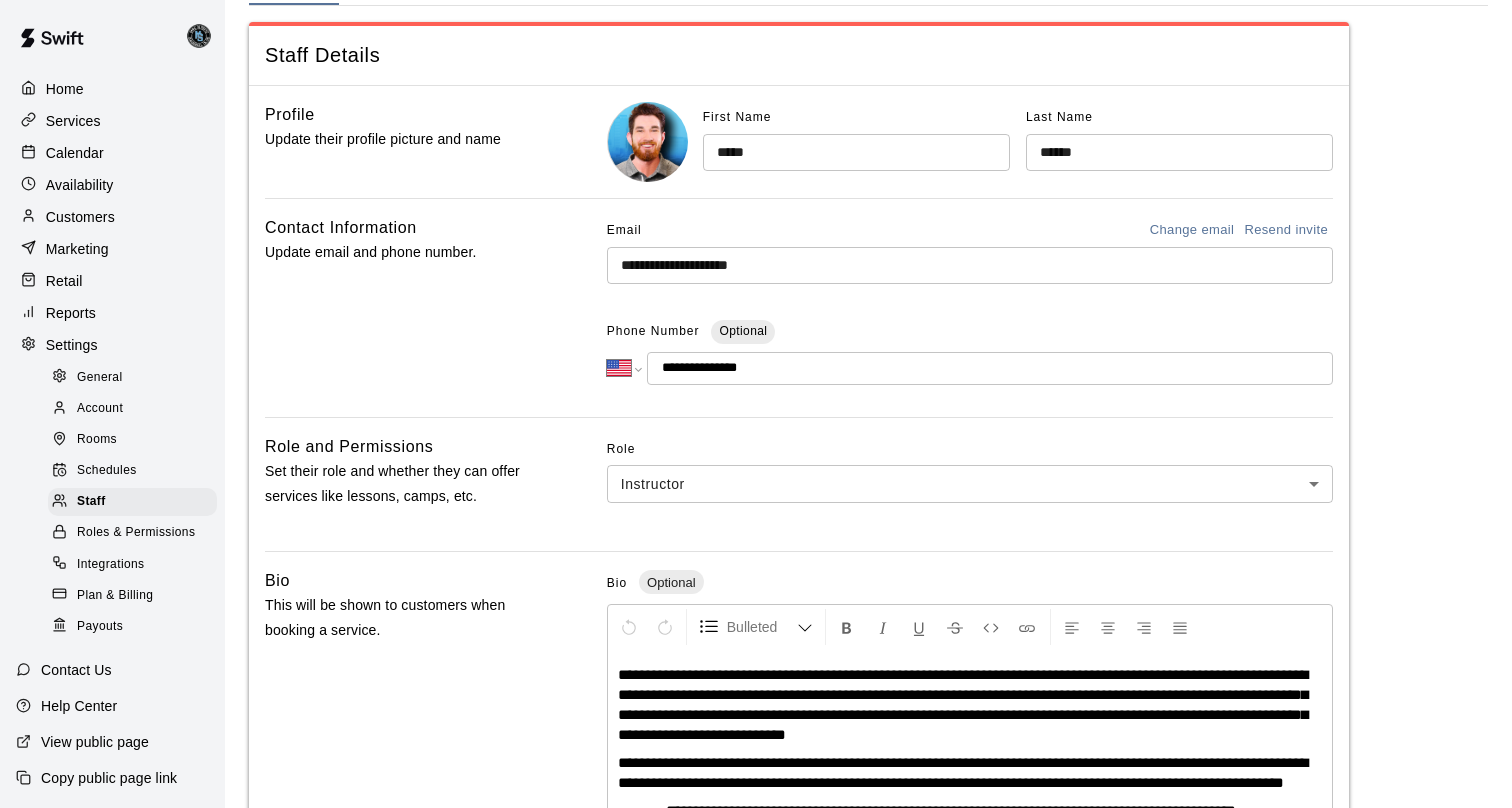 scroll, scrollTop: 111, scrollLeft: 0, axis: vertical 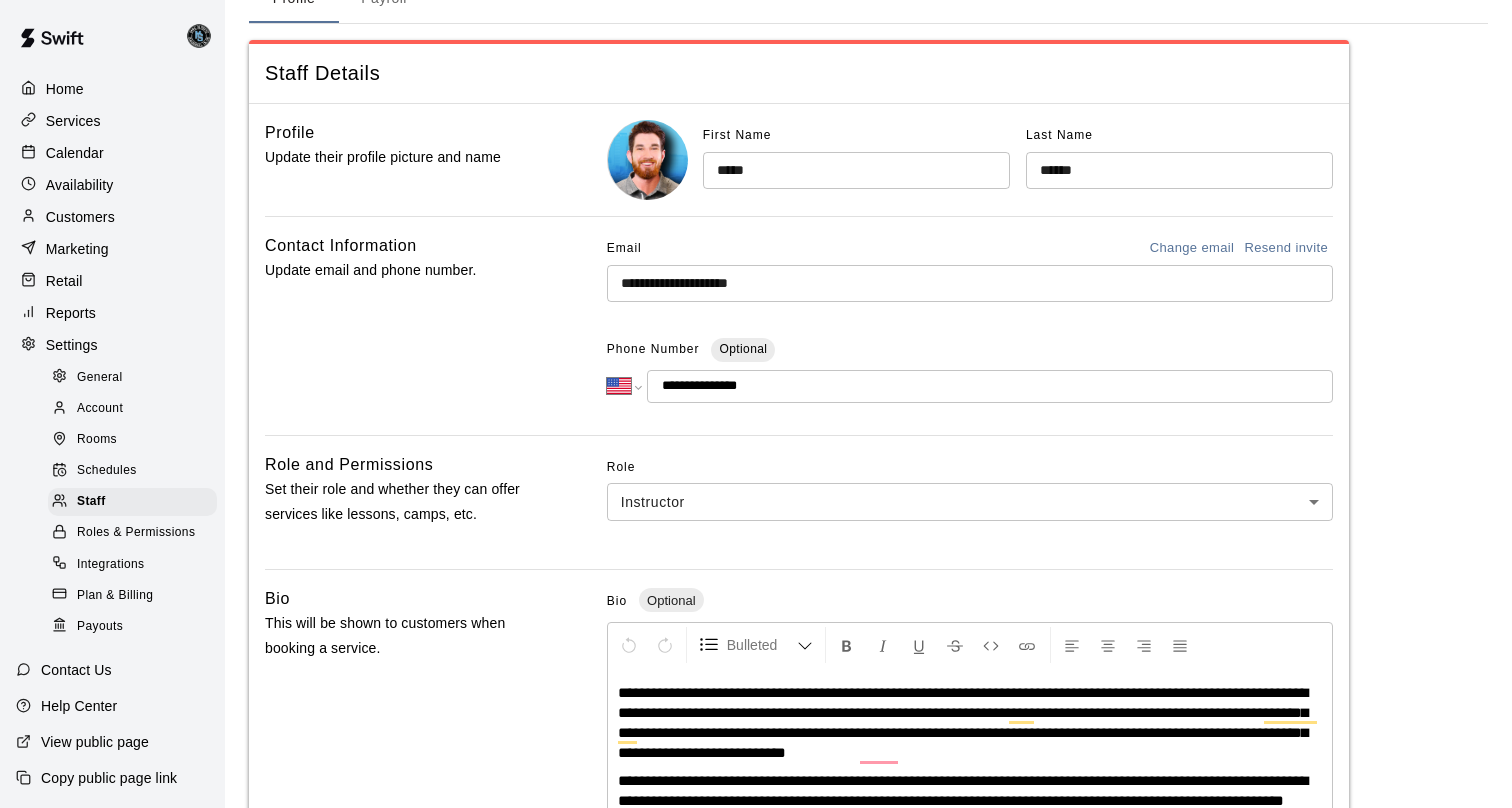 click on "**********" at bounding box center (970, 283) 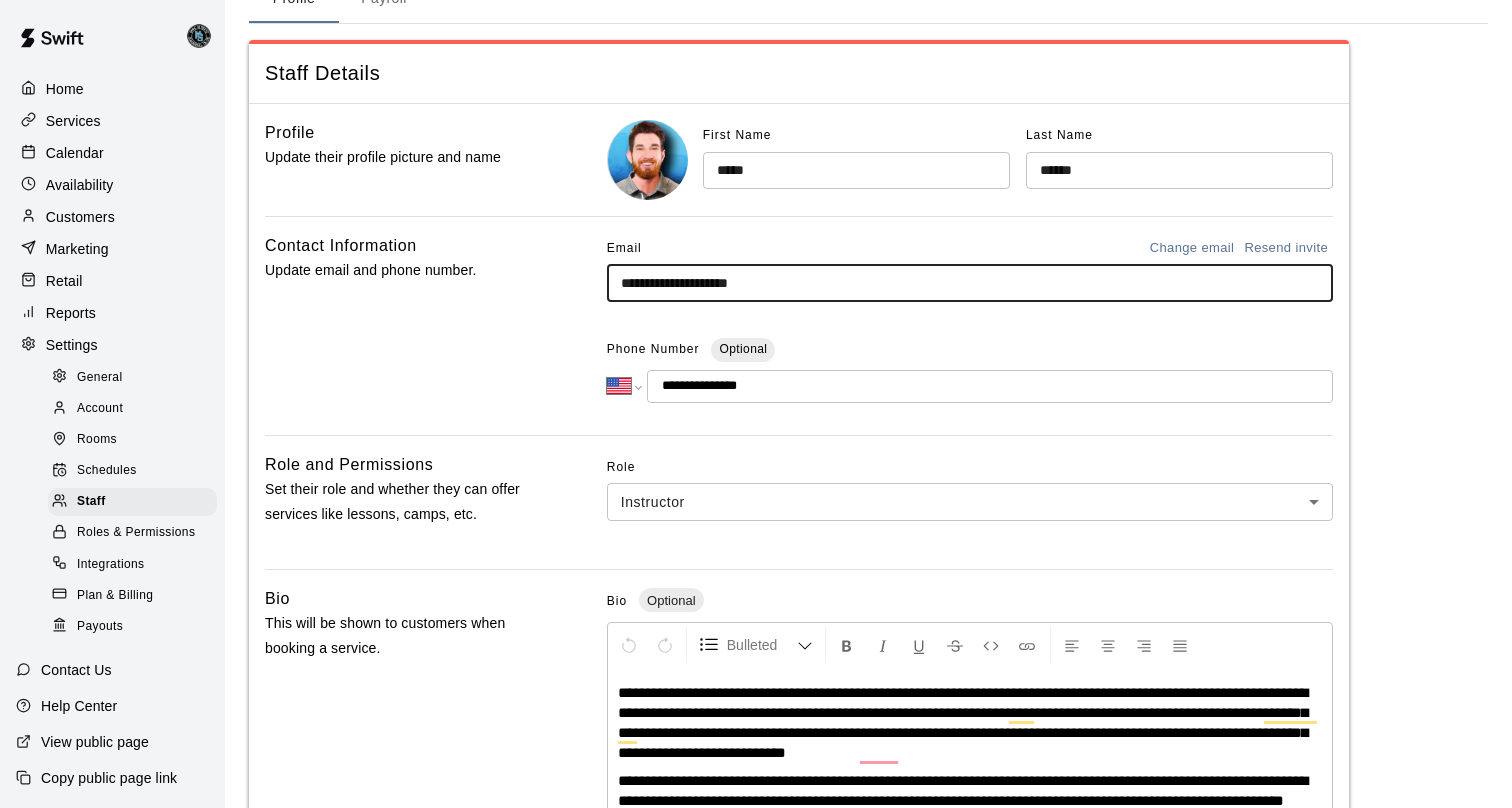 click on "**********" at bounding box center [970, 283] 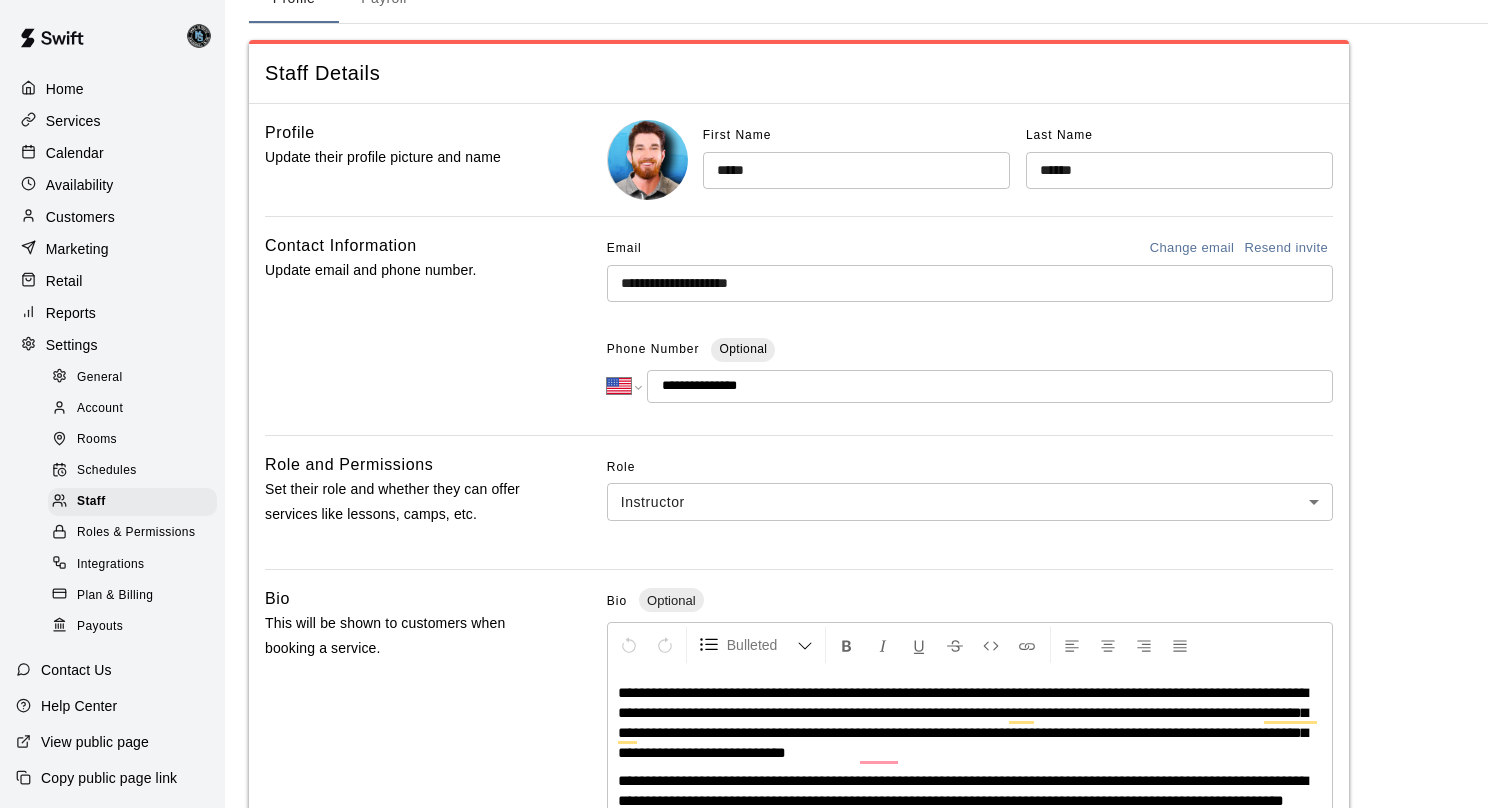 click on "**********" at bounding box center [990, 386] 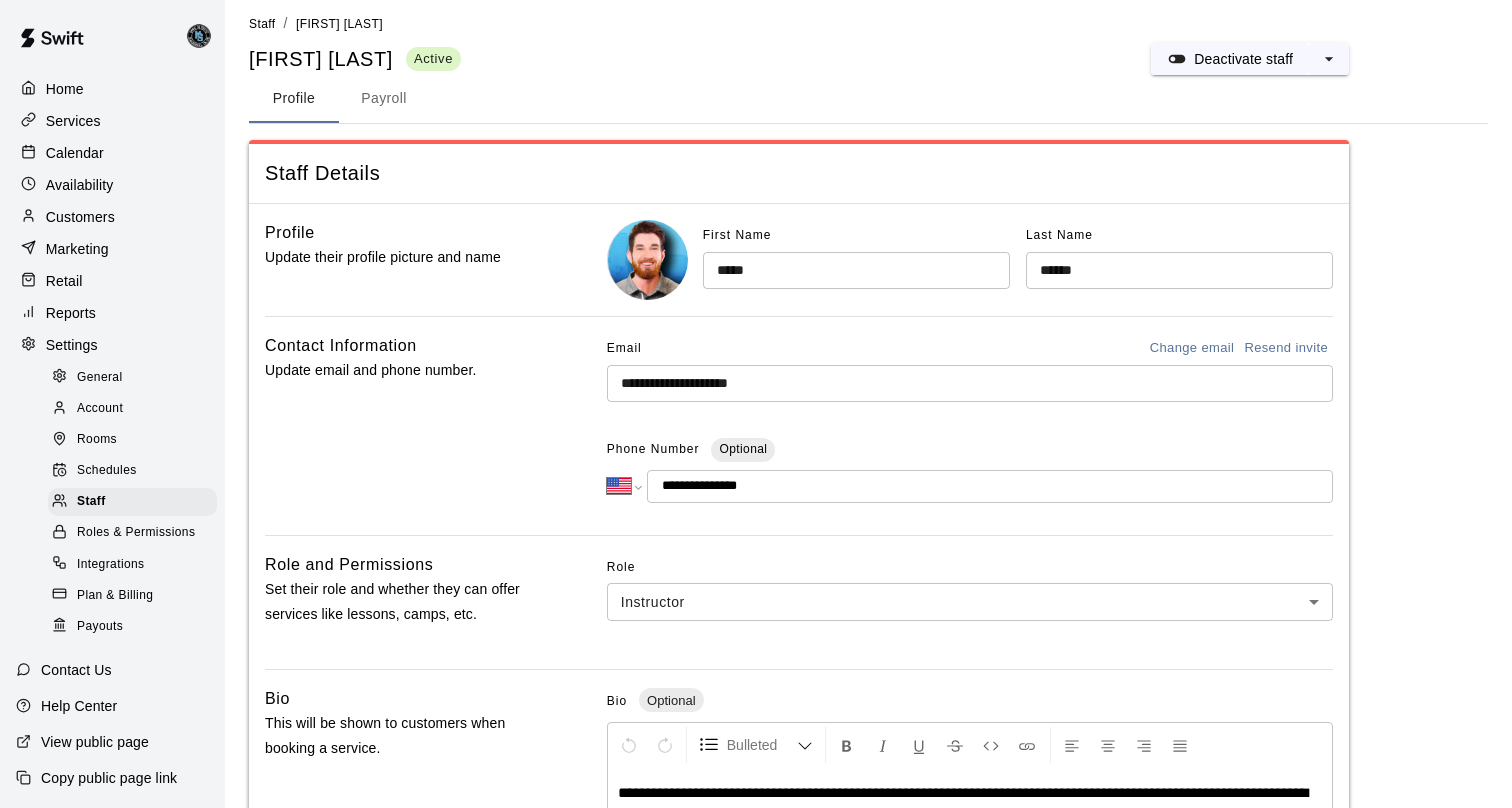 scroll, scrollTop: 0, scrollLeft: 0, axis: both 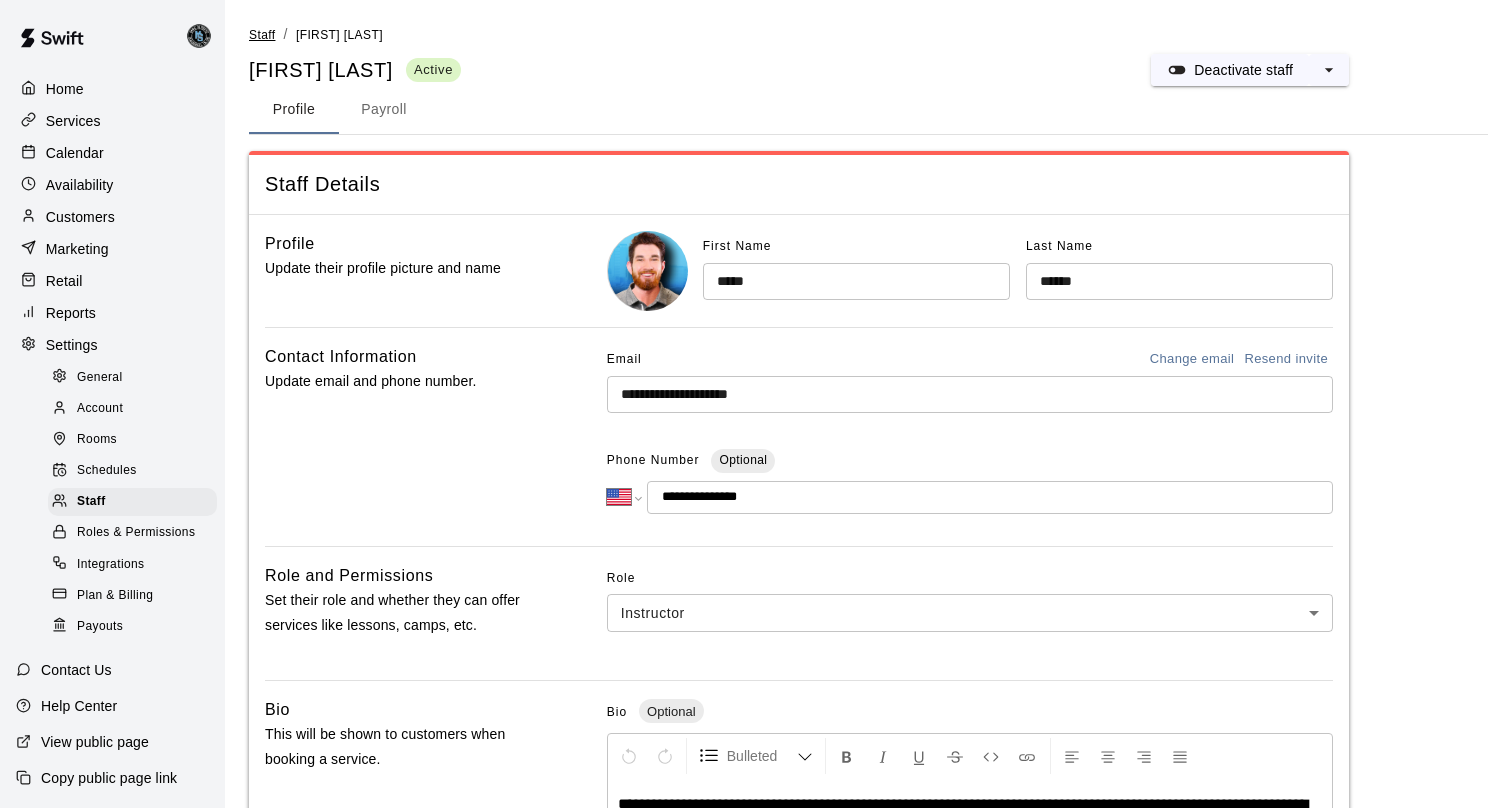 click on "Staff" at bounding box center [262, 35] 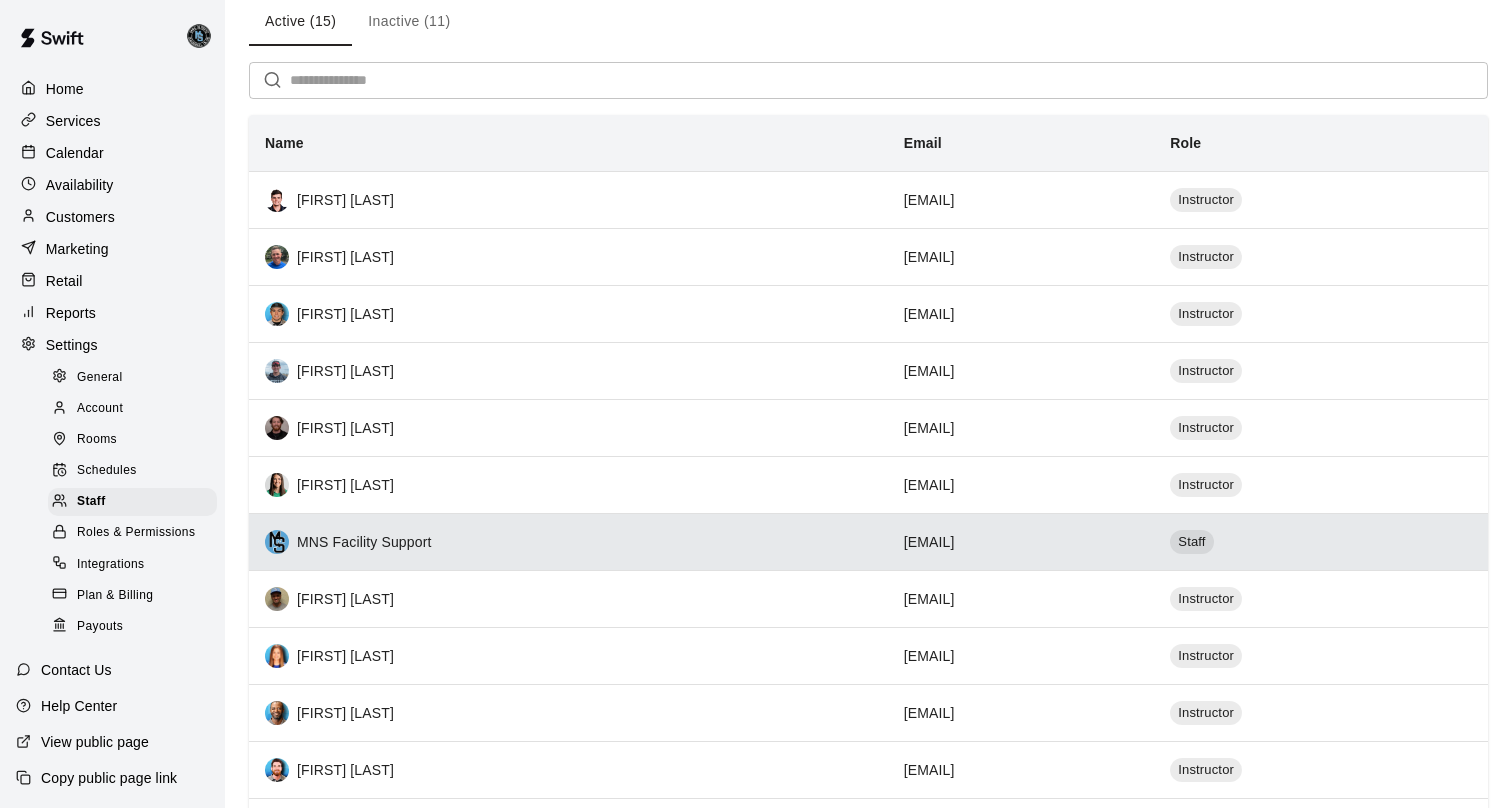 scroll, scrollTop: 92, scrollLeft: 0, axis: vertical 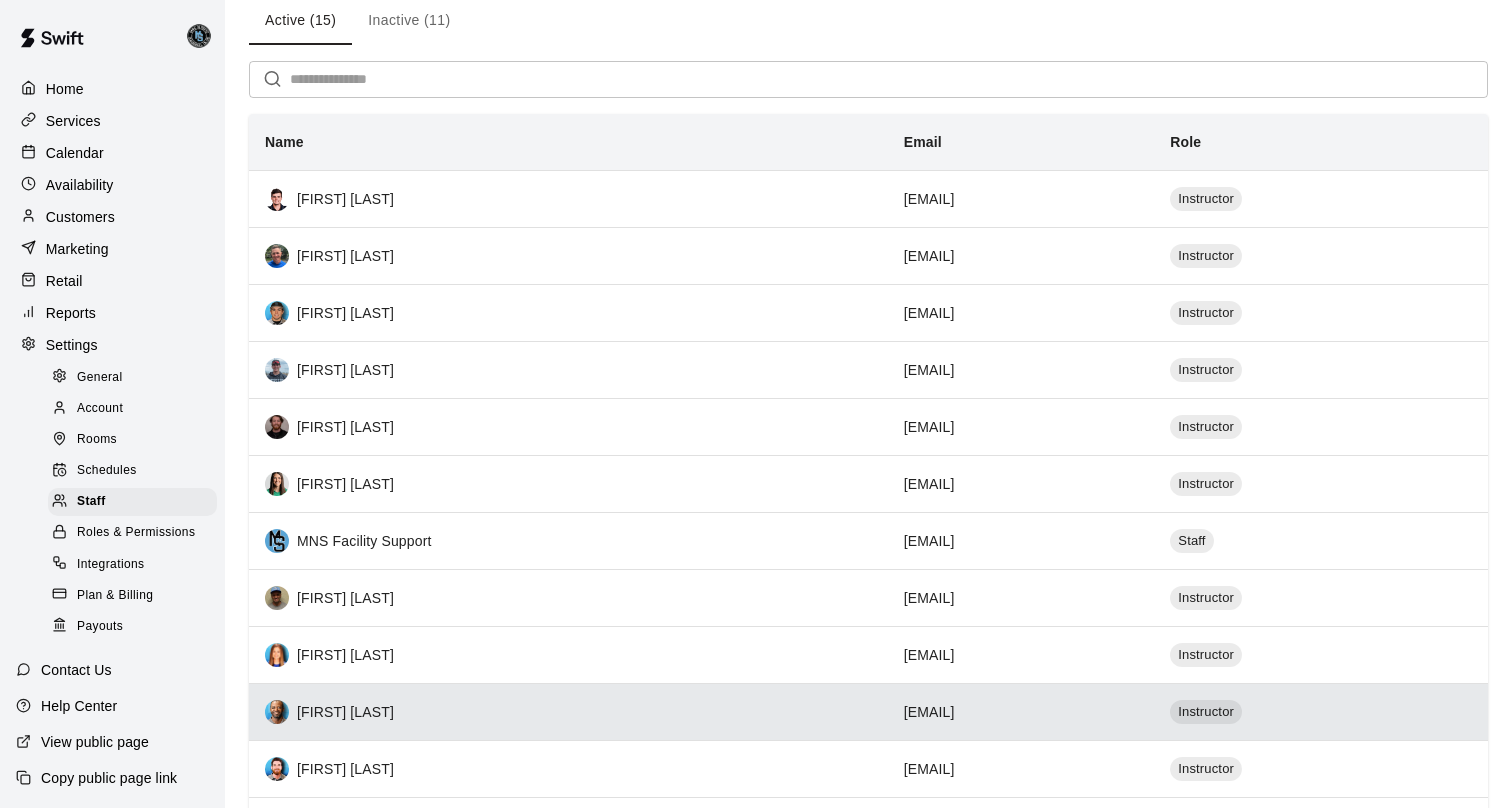 click on "[FIRST] [LAST]" at bounding box center [568, 712] 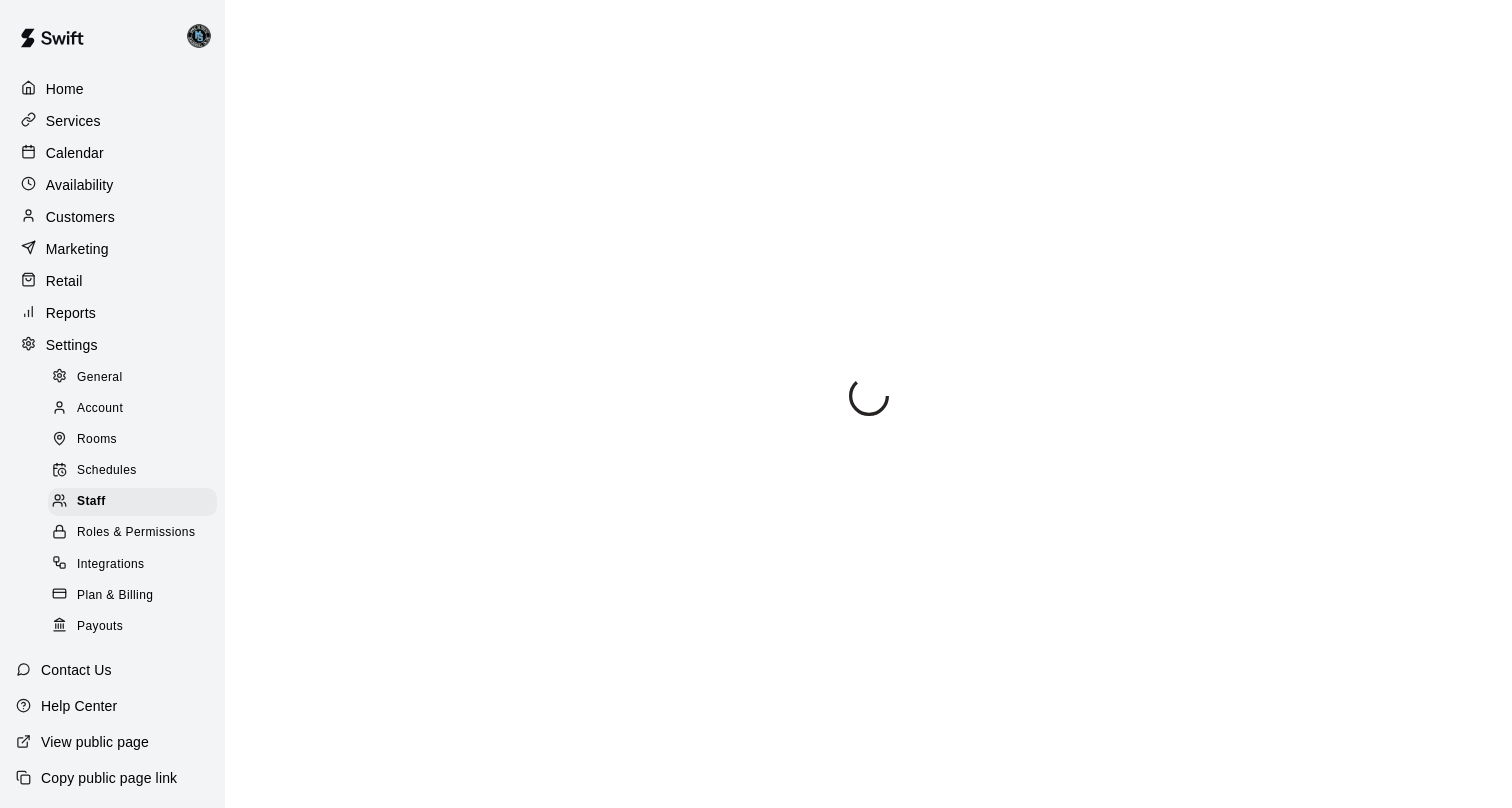 scroll, scrollTop: 0, scrollLeft: 0, axis: both 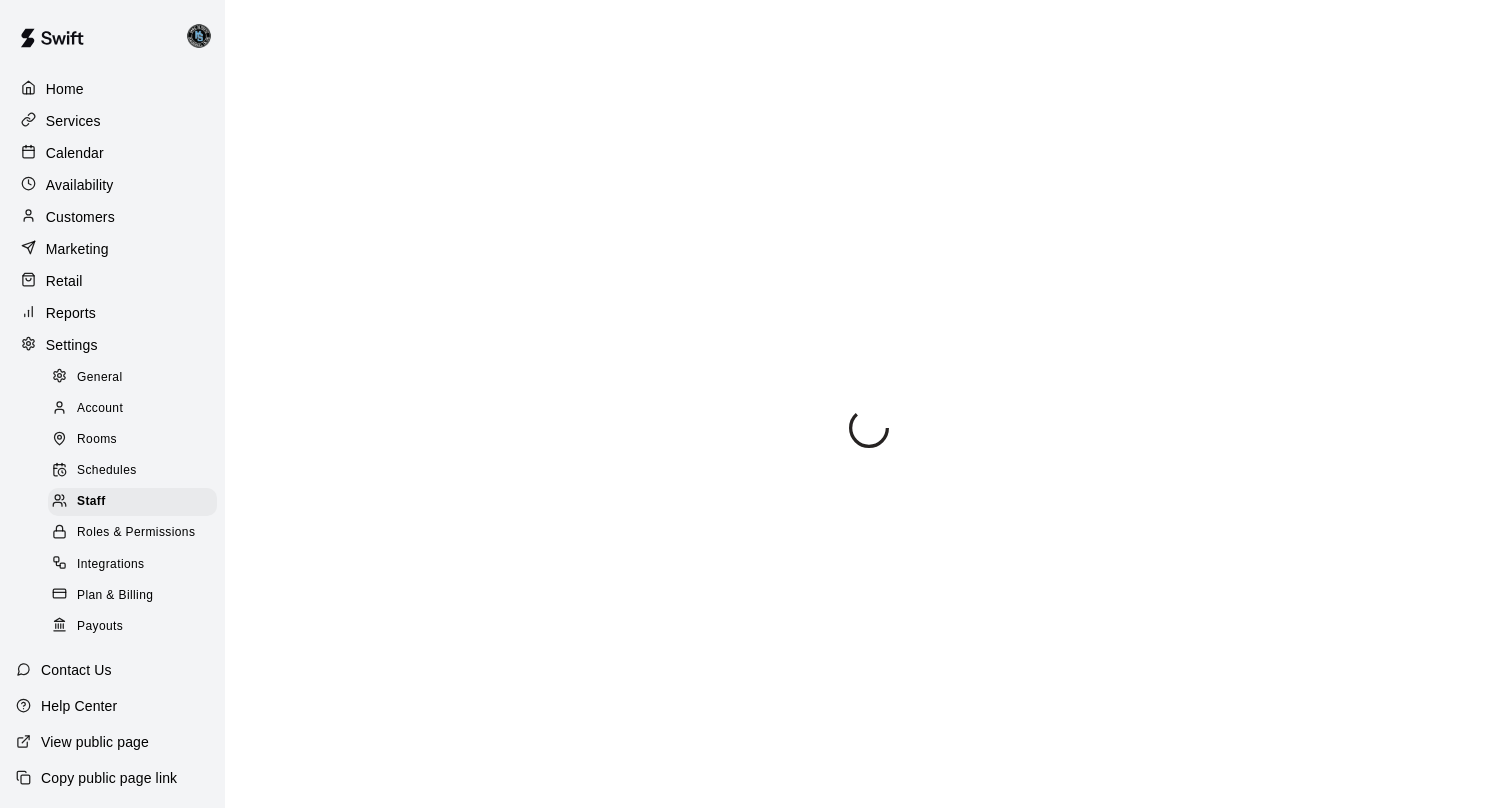 select on "**" 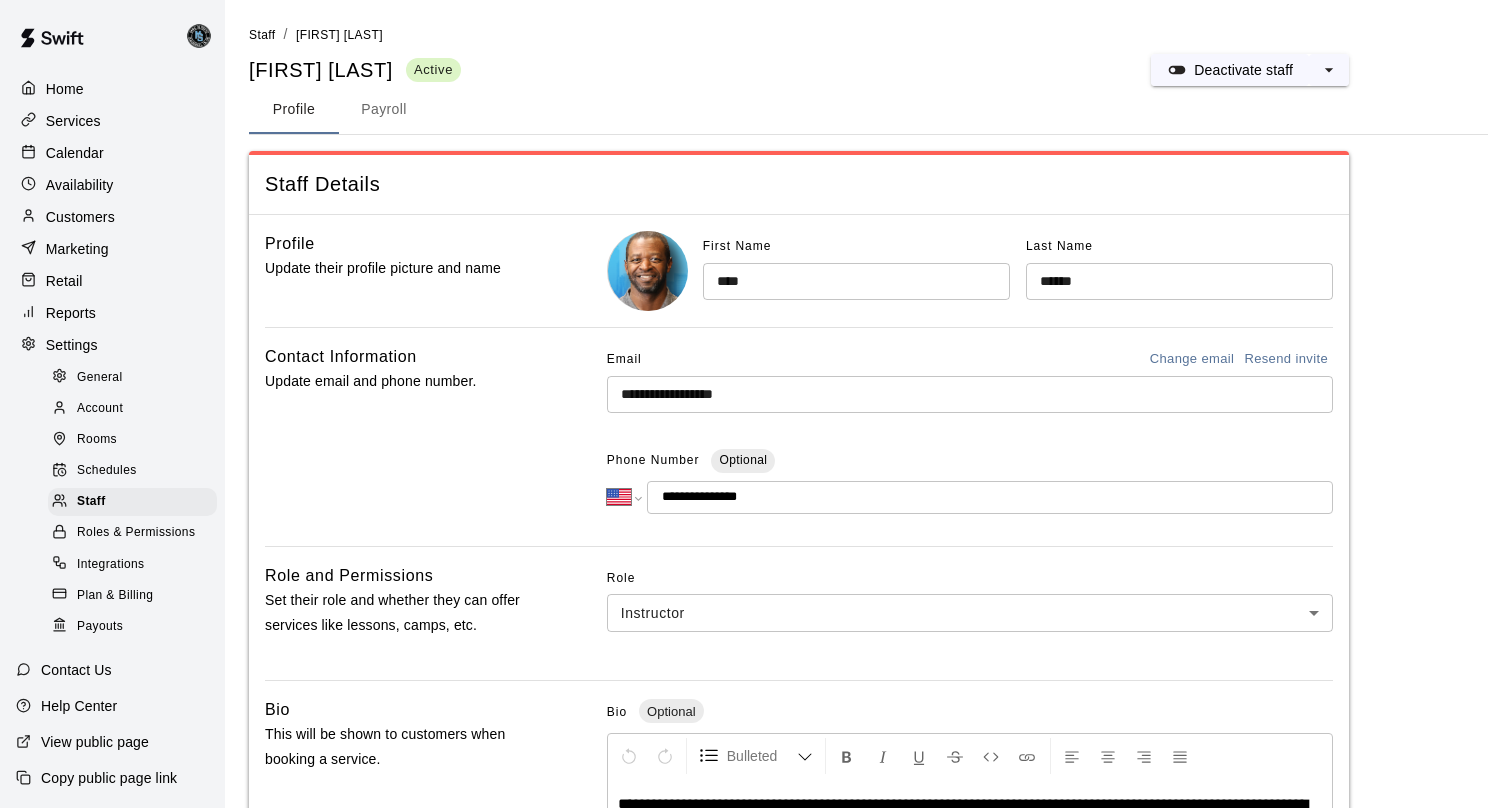 scroll, scrollTop: 142, scrollLeft: 0, axis: vertical 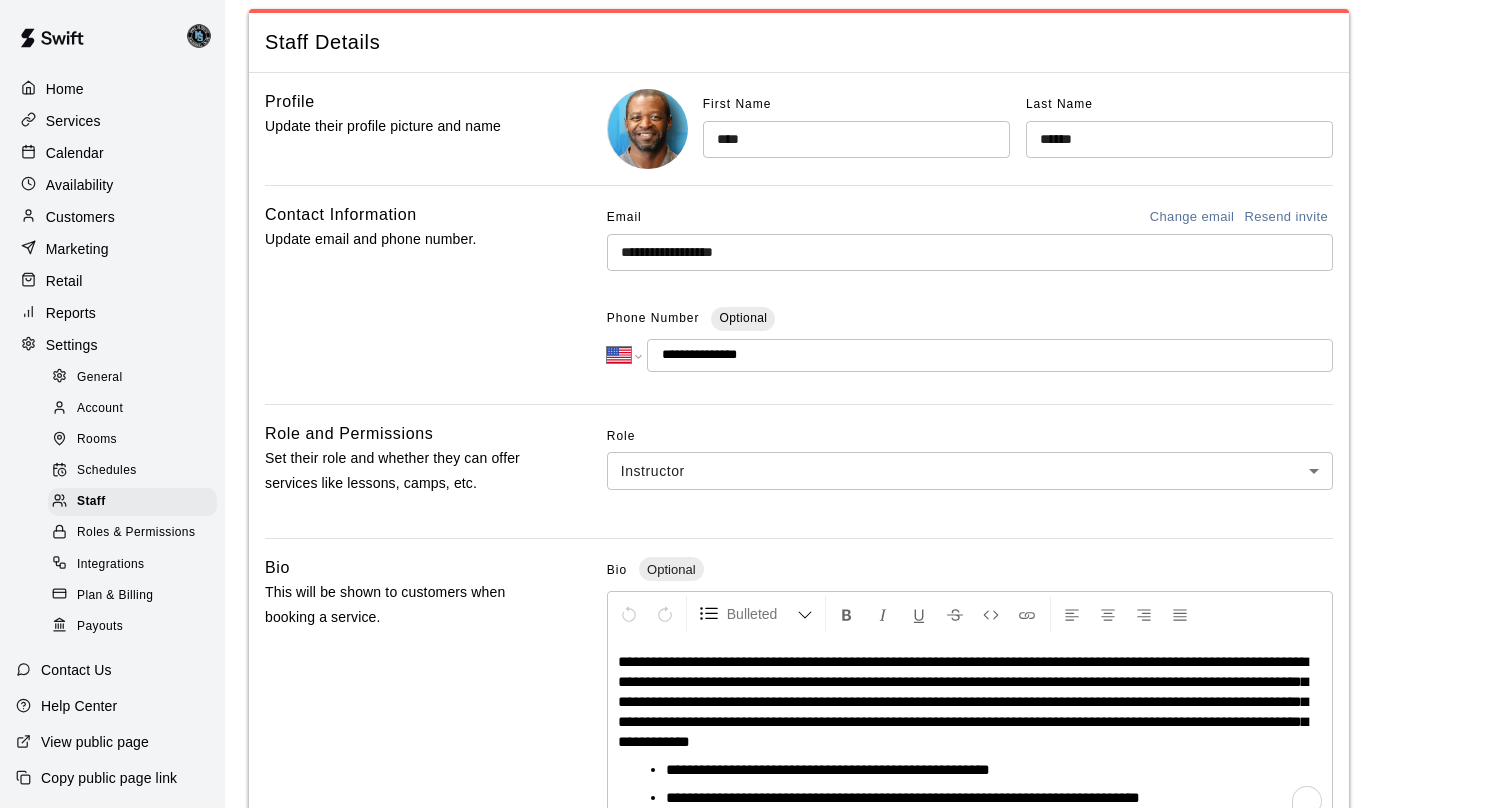 click on "**********" at bounding box center (970, 252) 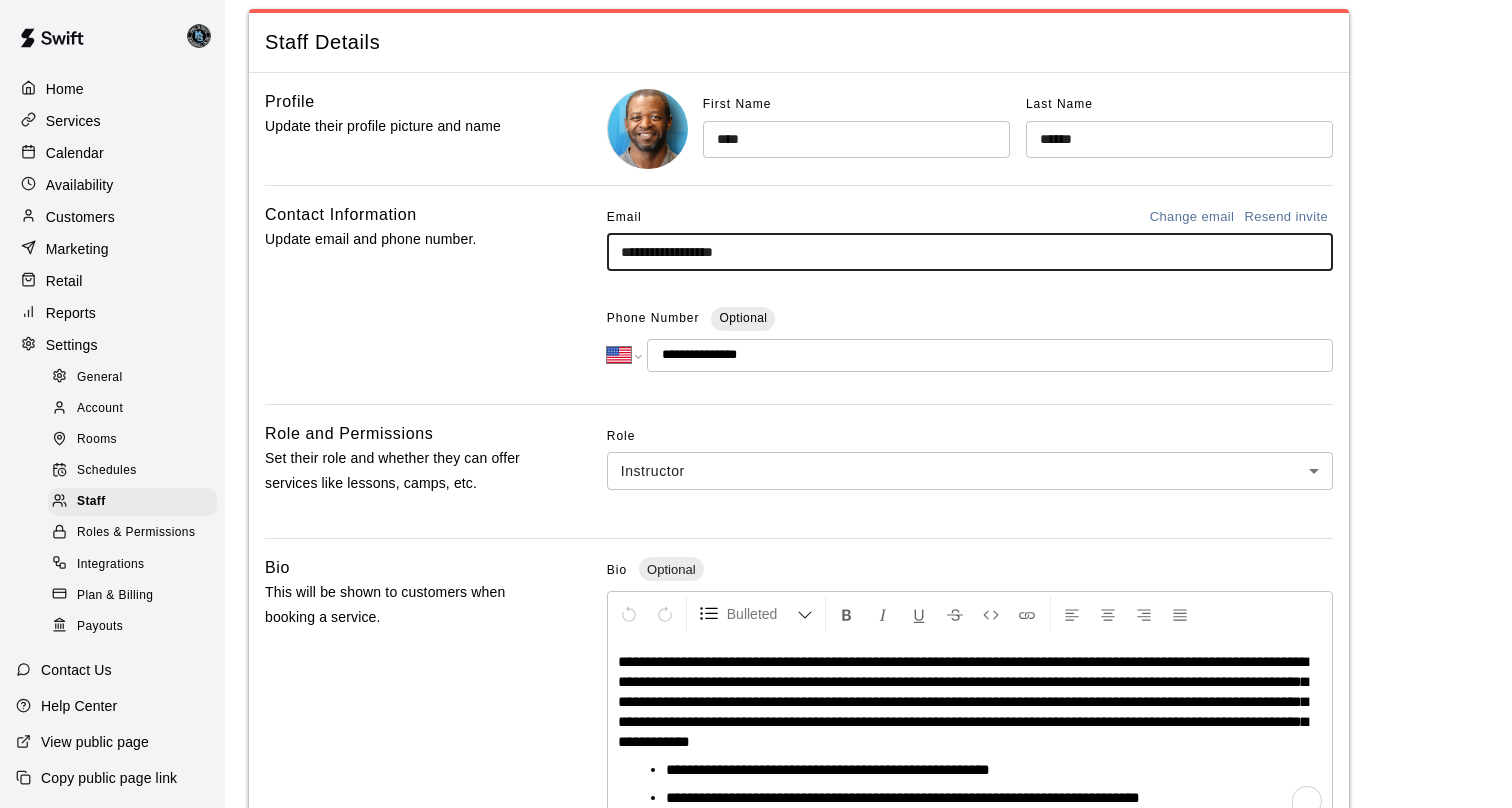 click on "**********" at bounding box center [970, 252] 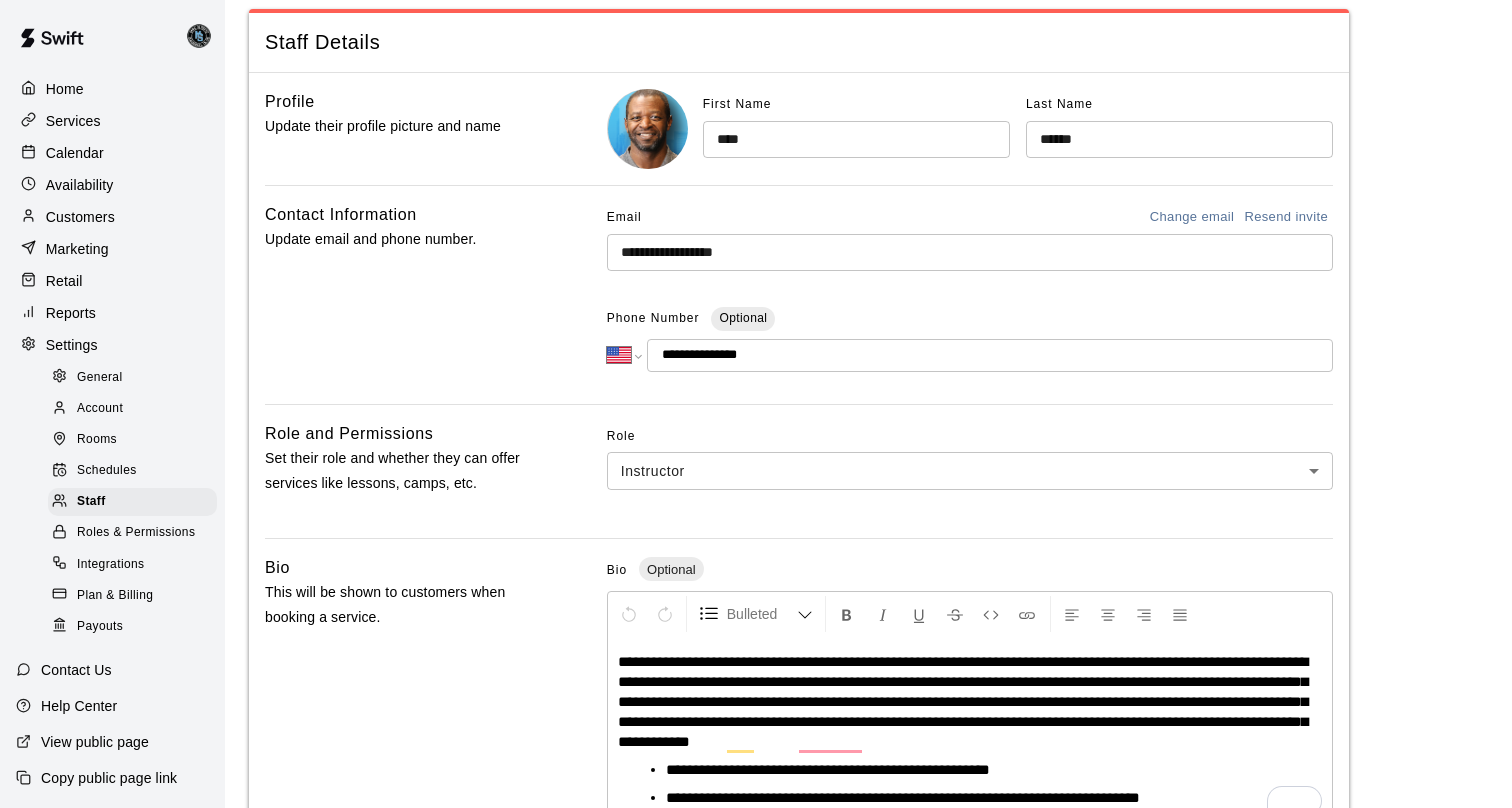 drag, startPoint x: 809, startPoint y: 347, endPoint x: 691, endPoint y: 354, distance: 118.20744 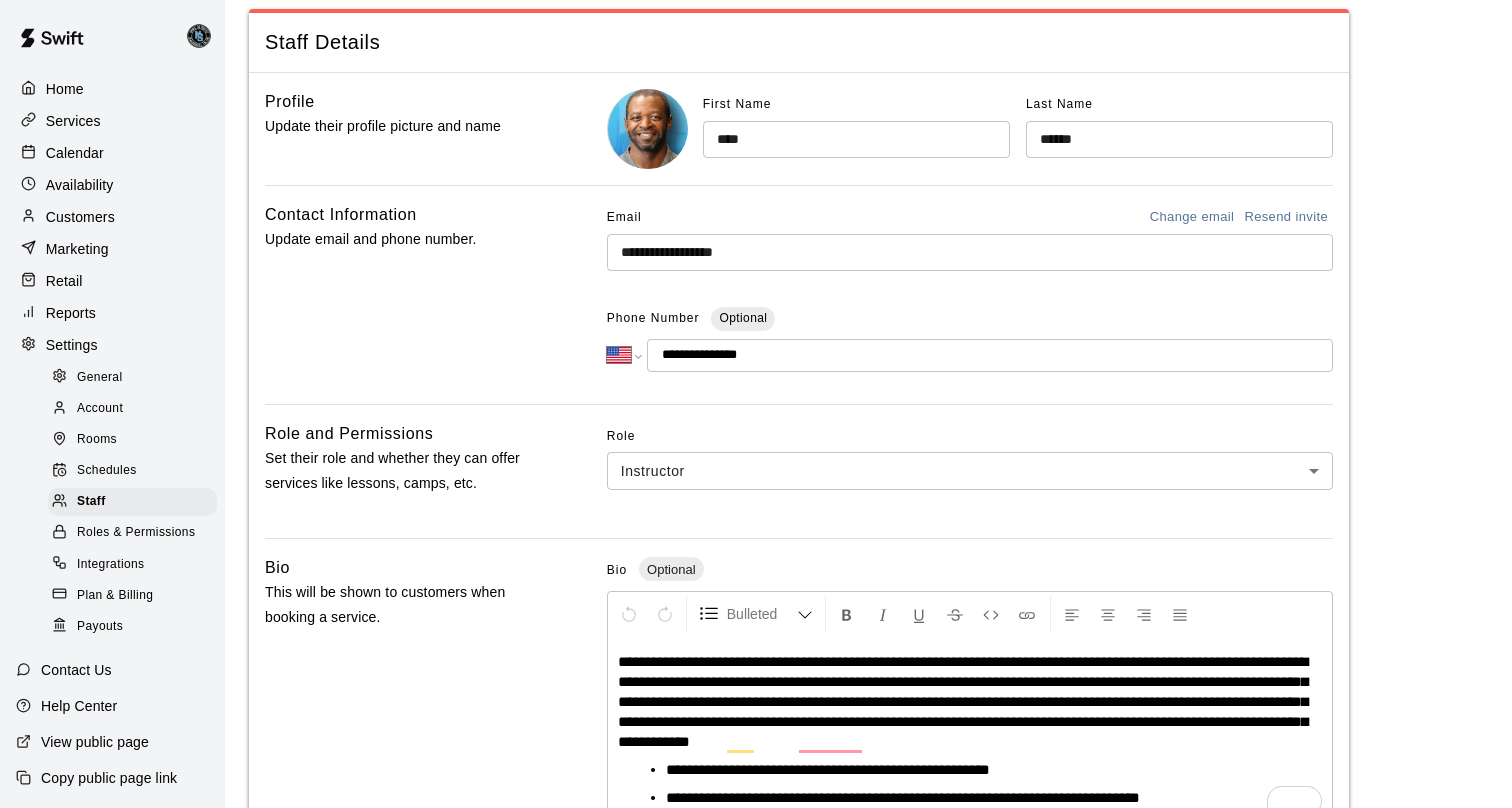 click on "**********" at bounding box center [990, 355] 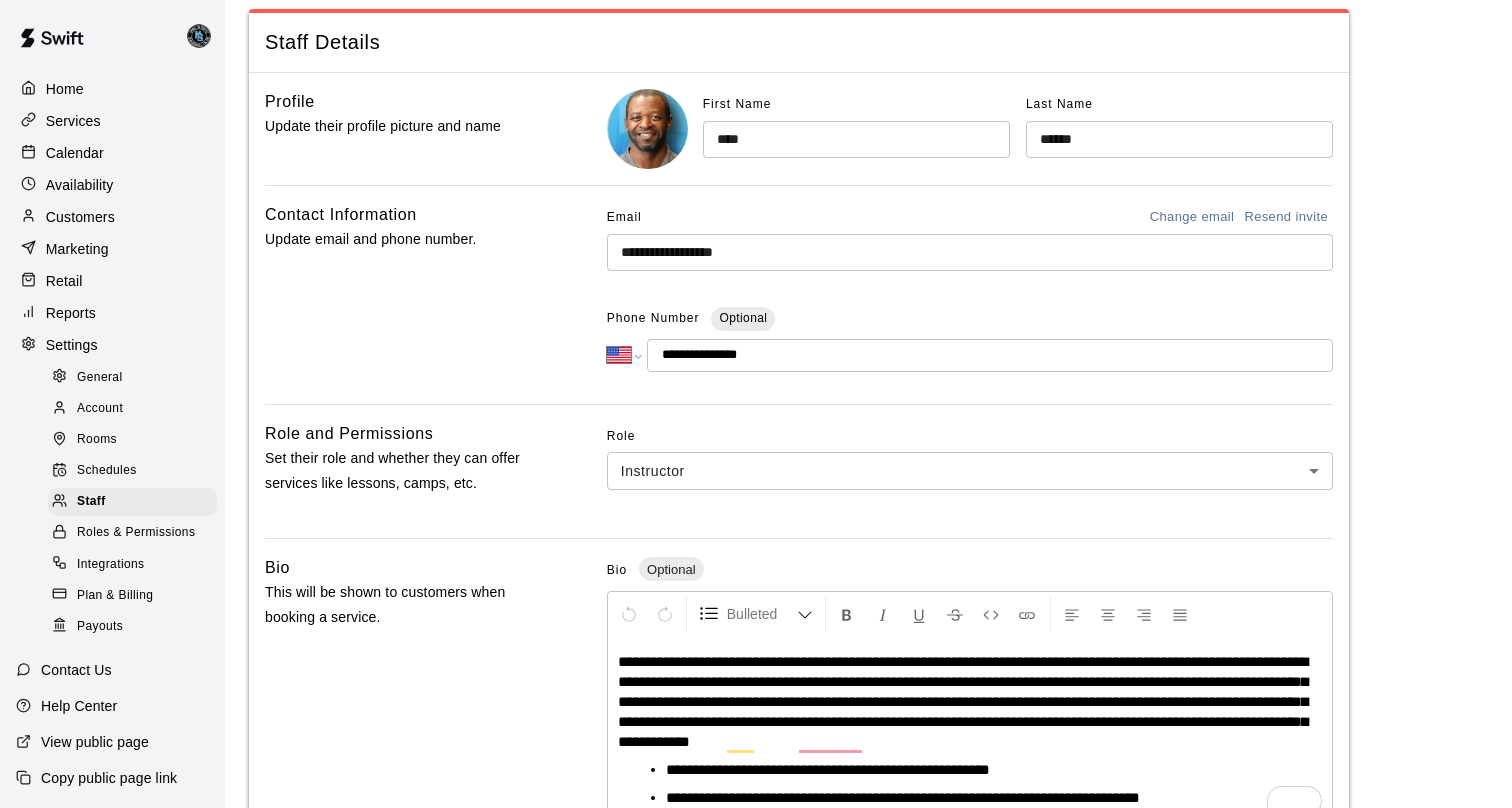 drag, startPoint x: 772, startPoint y: 356, endPoint x: 683, endPoint y: 355, distance: 89.005615 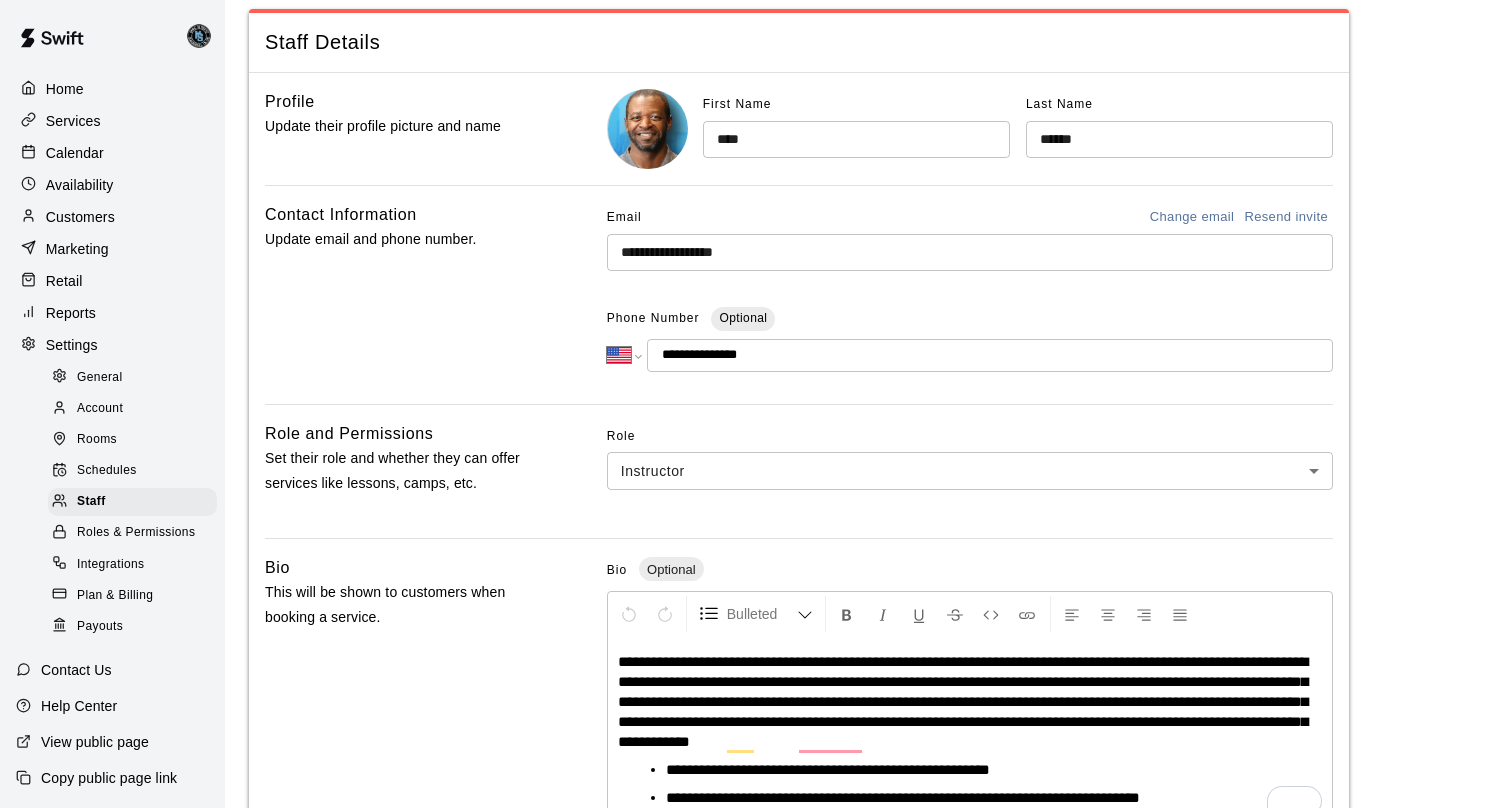 click on "**********" at bounding box center (990, 355) 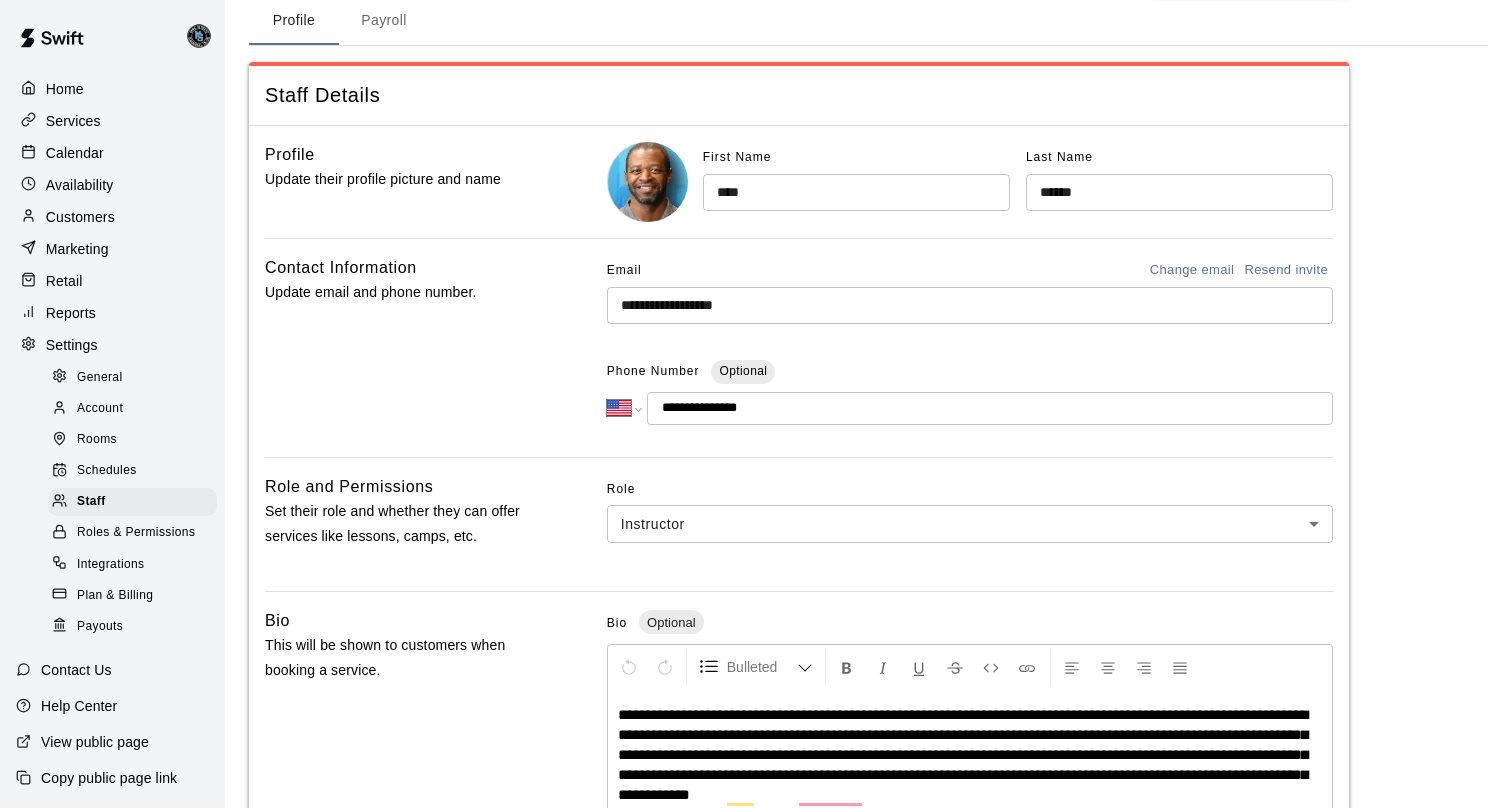 scroll, scrollTop: 0, scrollLeft: 0, axis: both 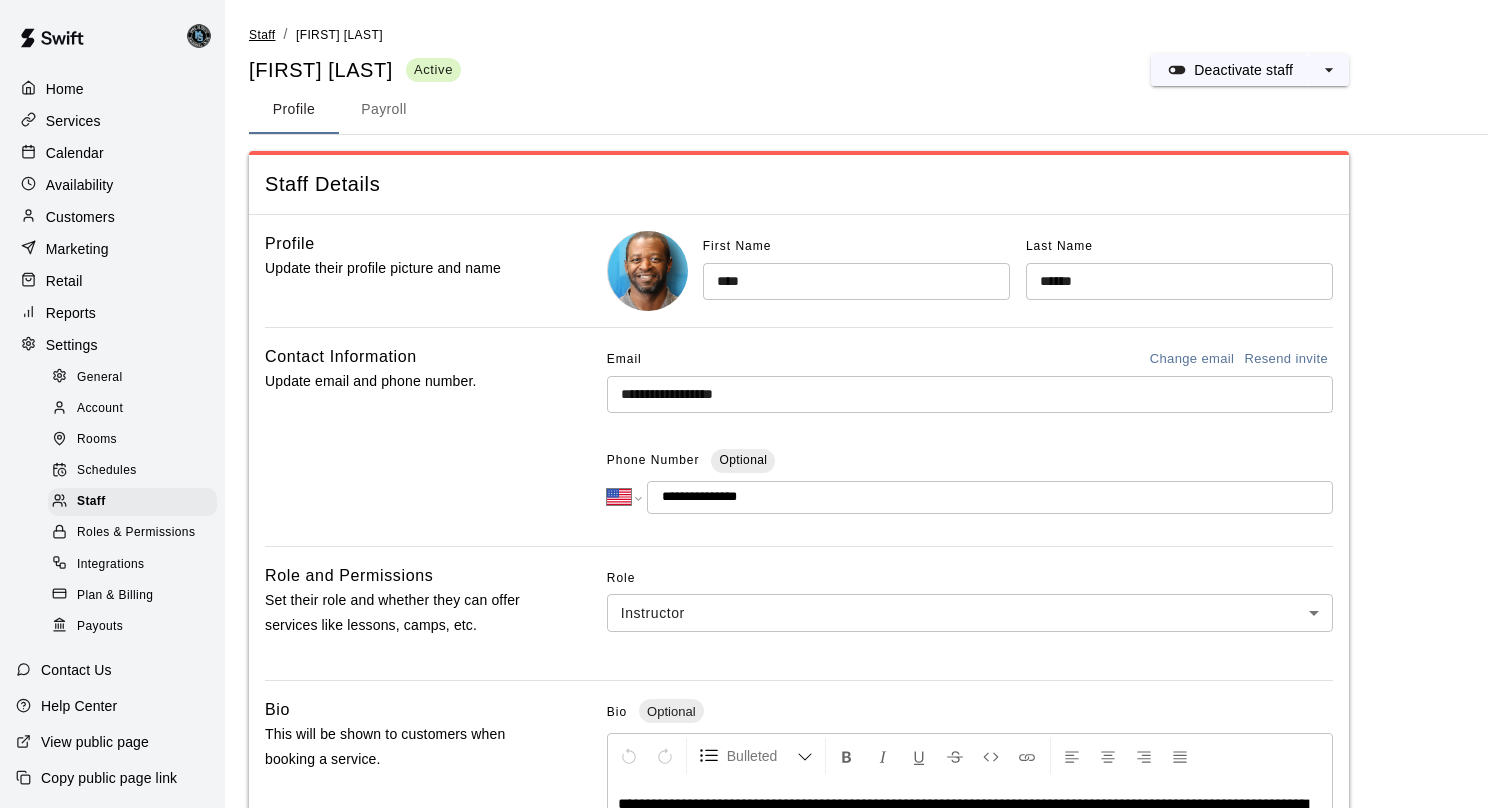 click on "Staff" at bounding box center [262, 35] 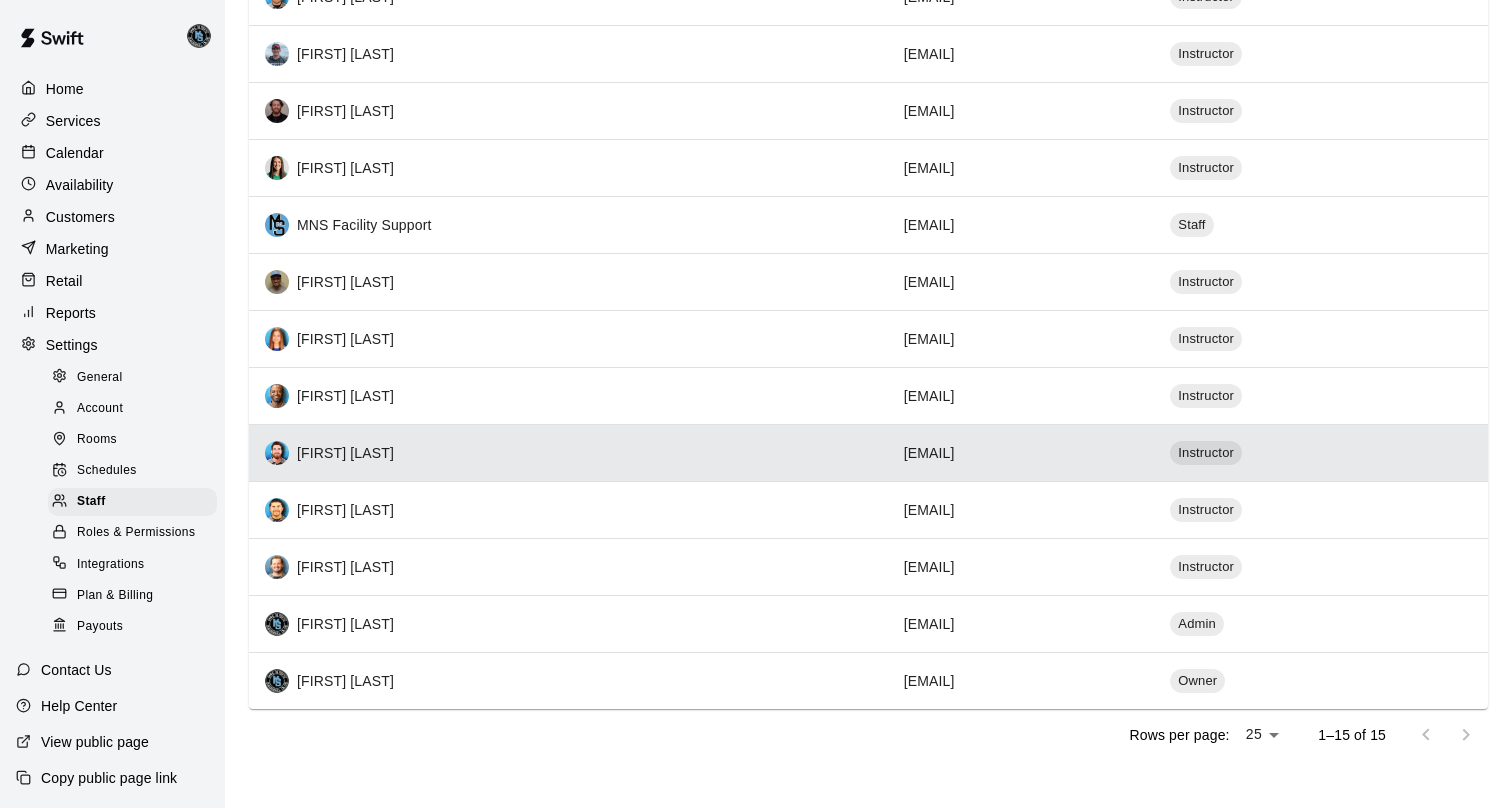 scroll, scrollTop: 418, scrollLeft: 0, axis: vertical 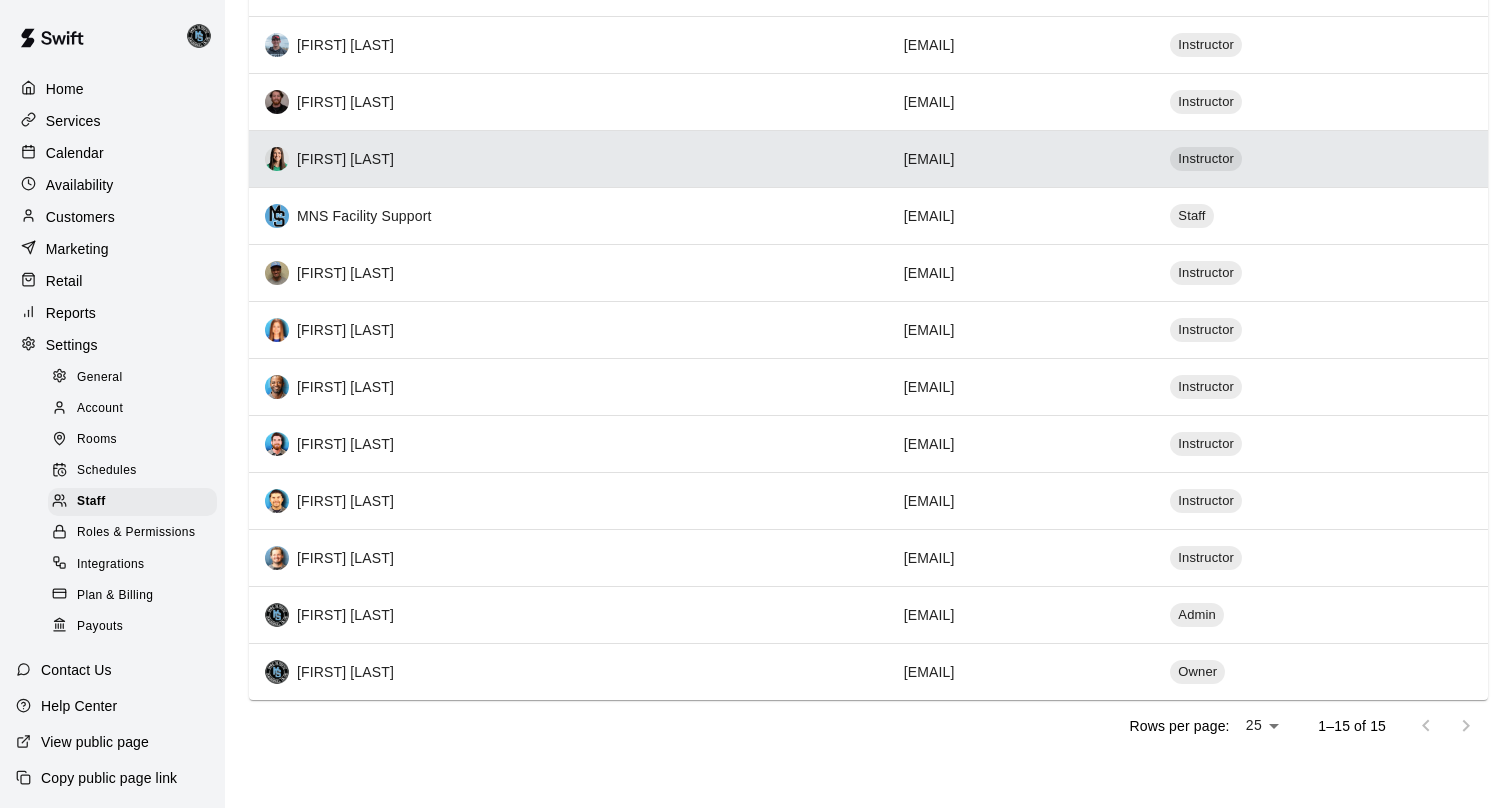 click on "[FIRST] [LAST]" at bounding box center [568, 159] 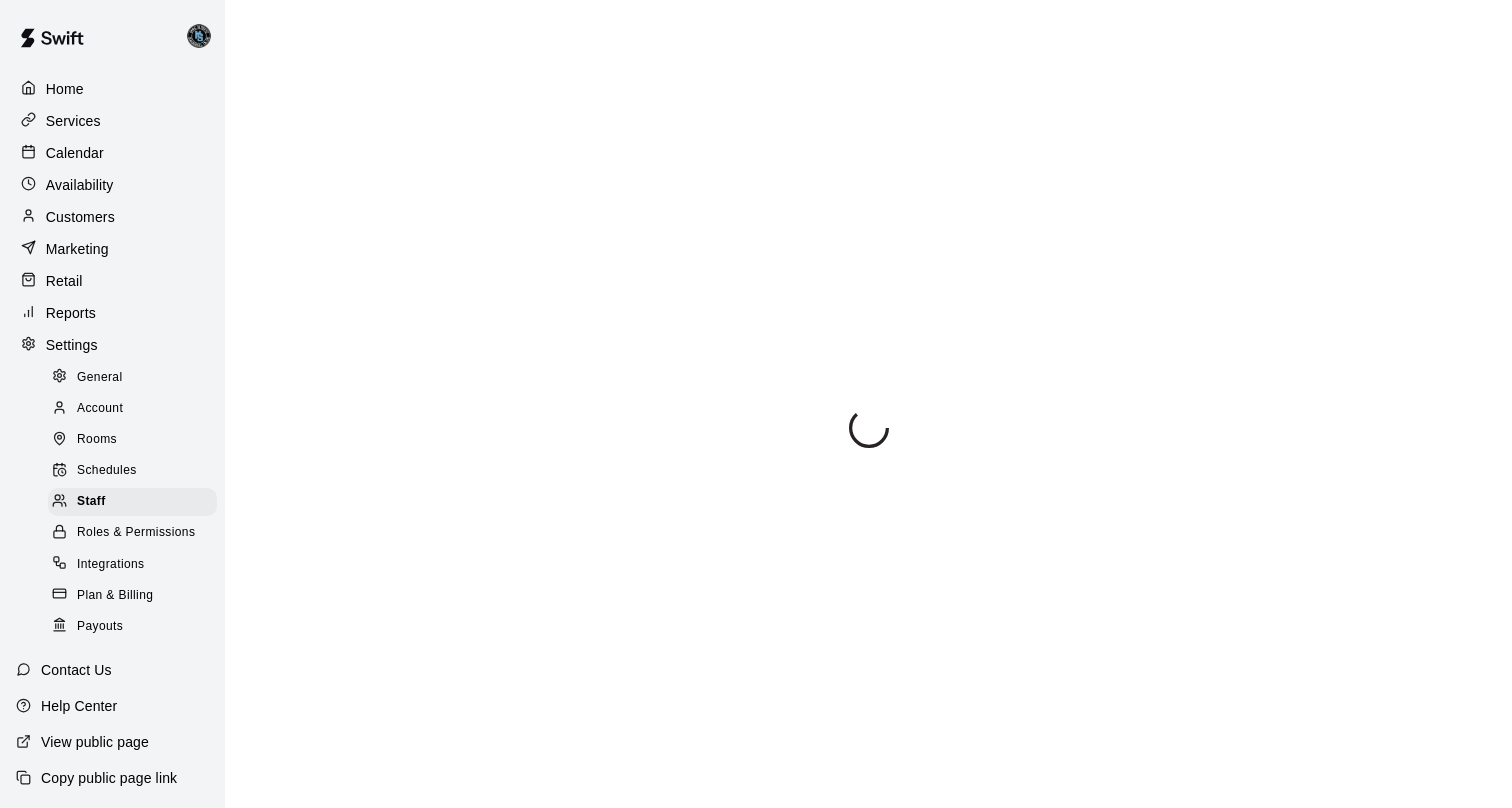 select on "**" 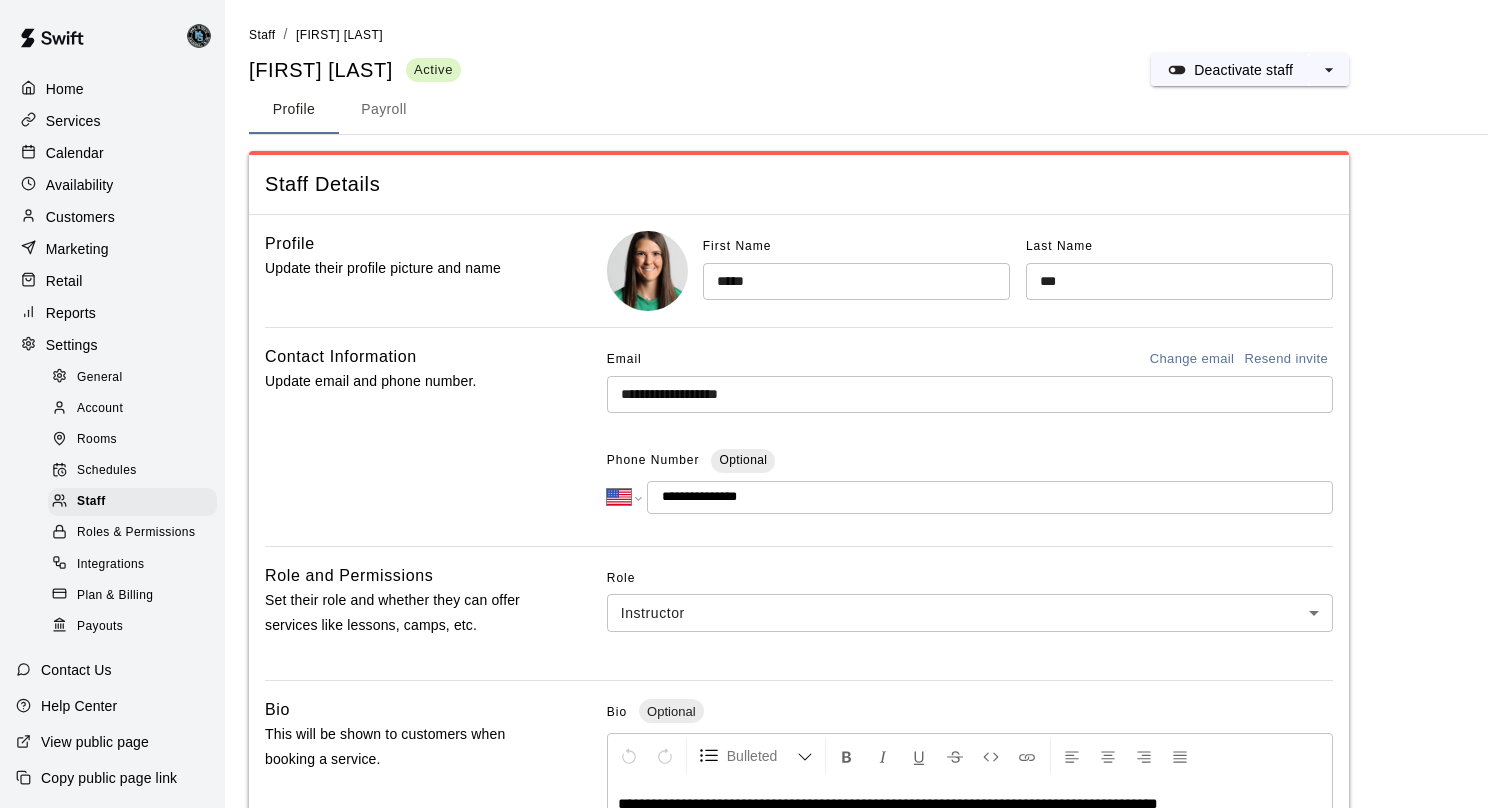 scroll, scrollTop: 110, scrollLeft: 0, axis: vertical 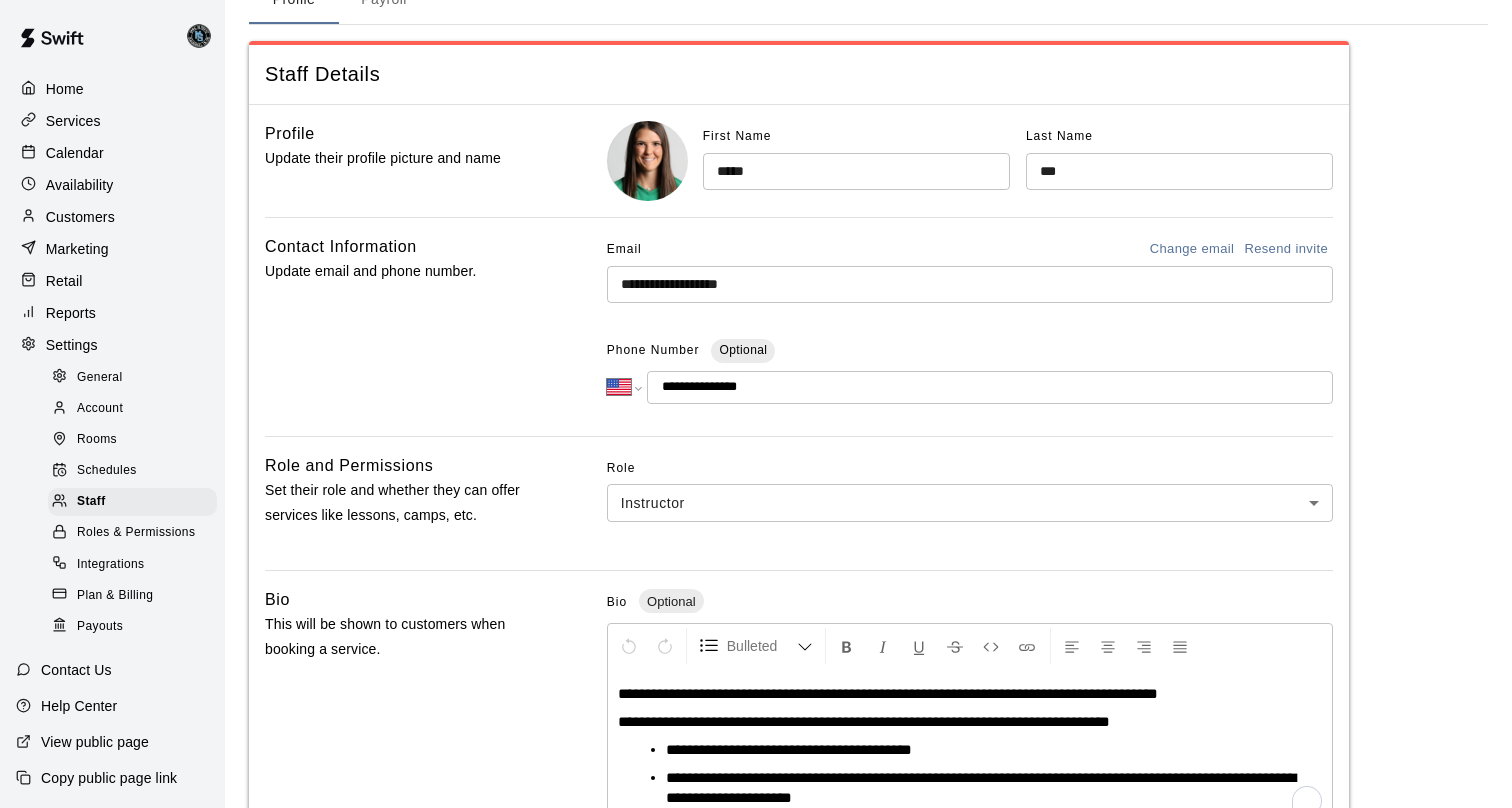 click on "**********" at bounding box center (970, 284) 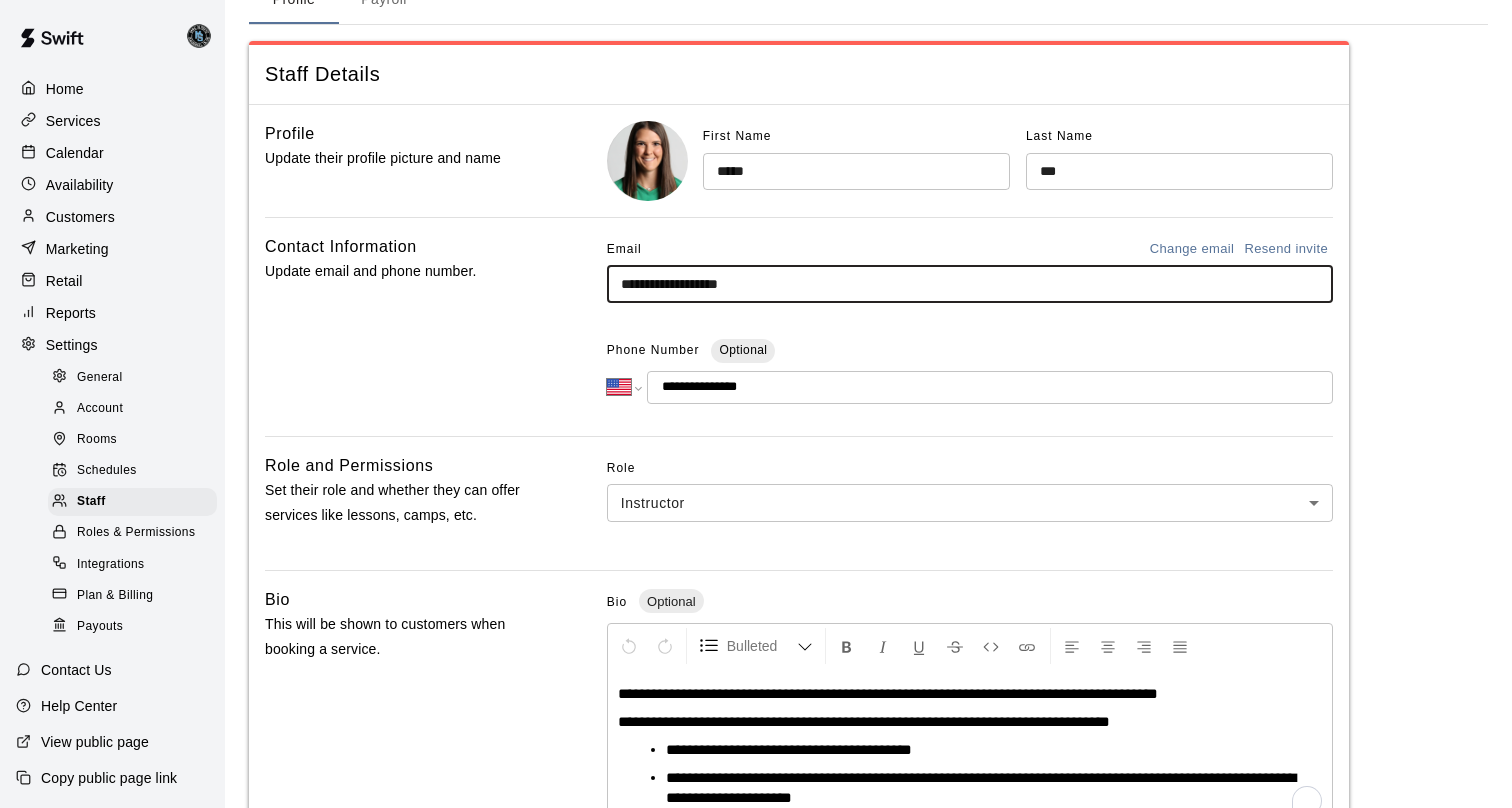 click on "**********" at bounding box center [970, 284] 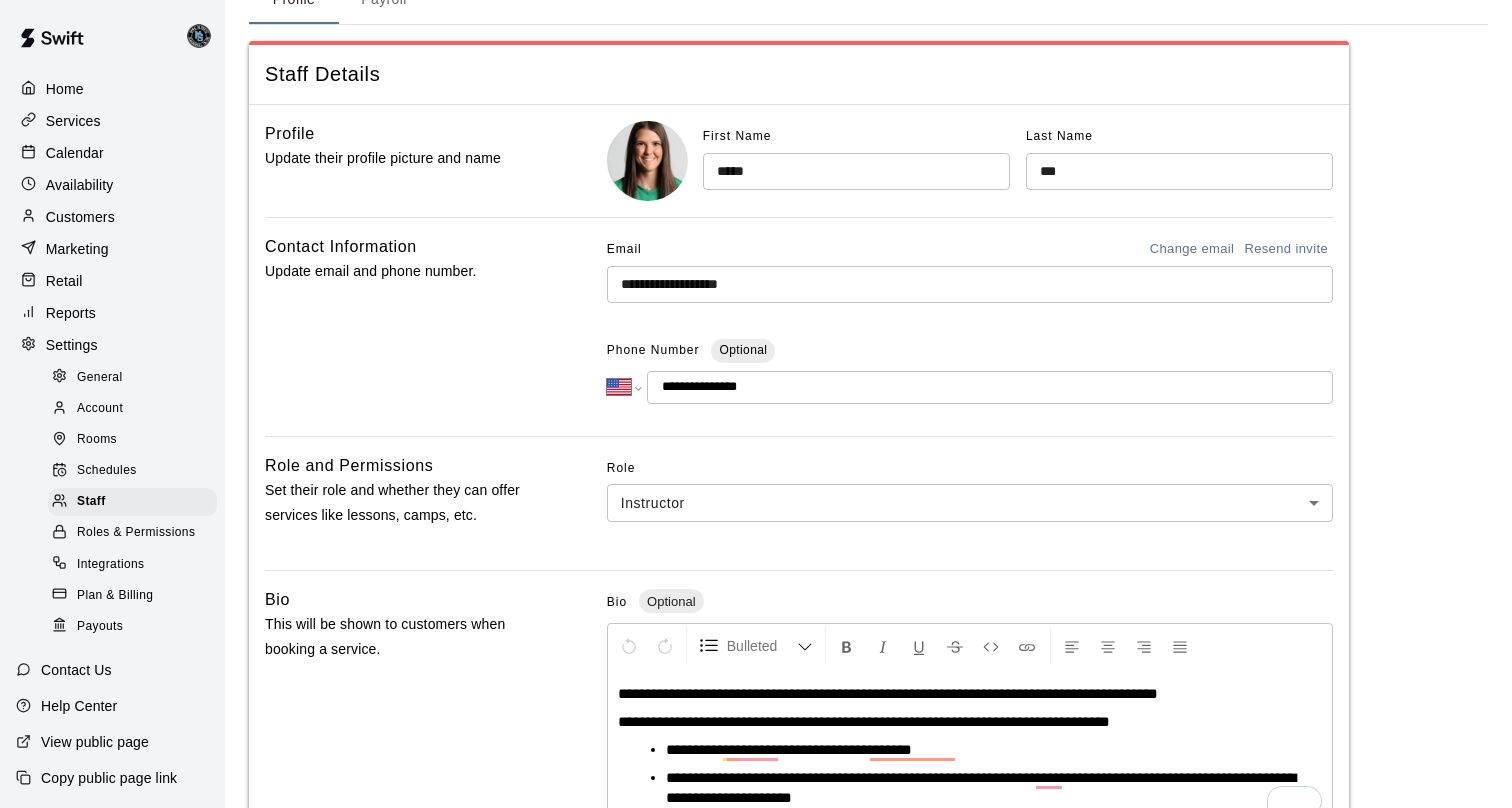 drag, startPoint x: 777, startPoint y: 392, endPoint x: 681, endPoint y: 389, distance: 96.04687 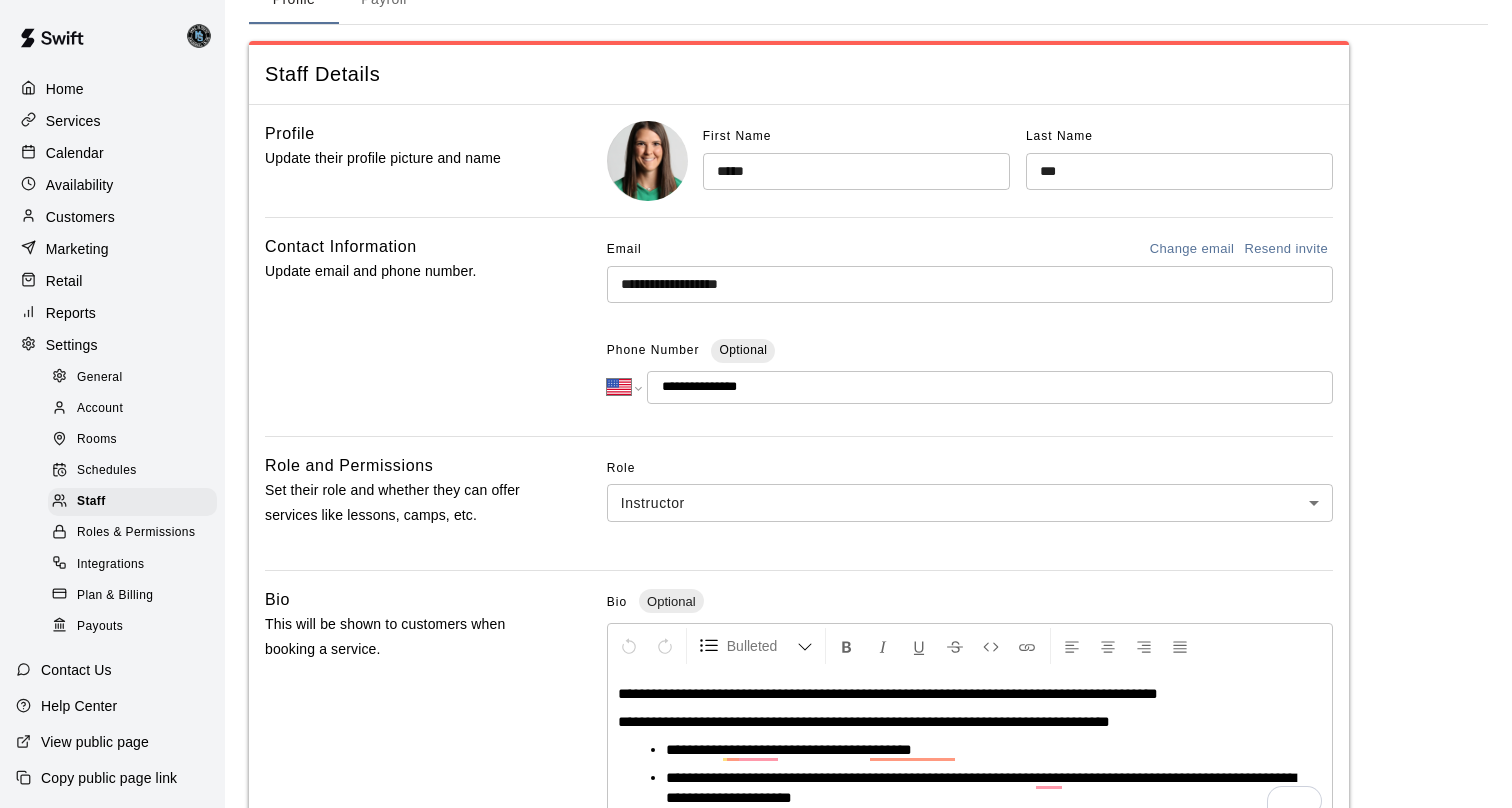 click on "**********" at bounding box center (990, 387) 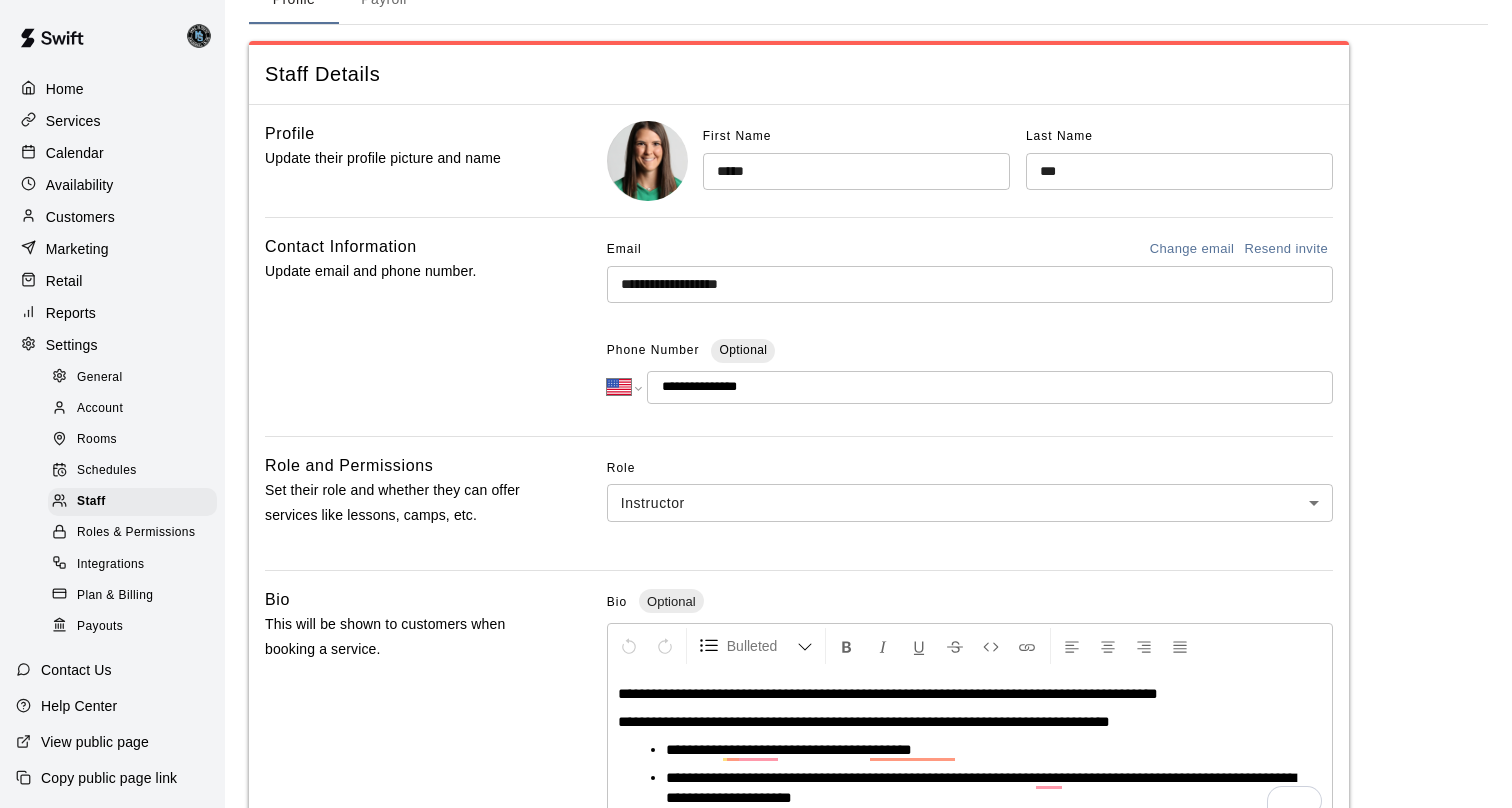 scroll, scrollTop: 0, scrollLeft: 0, axis: both 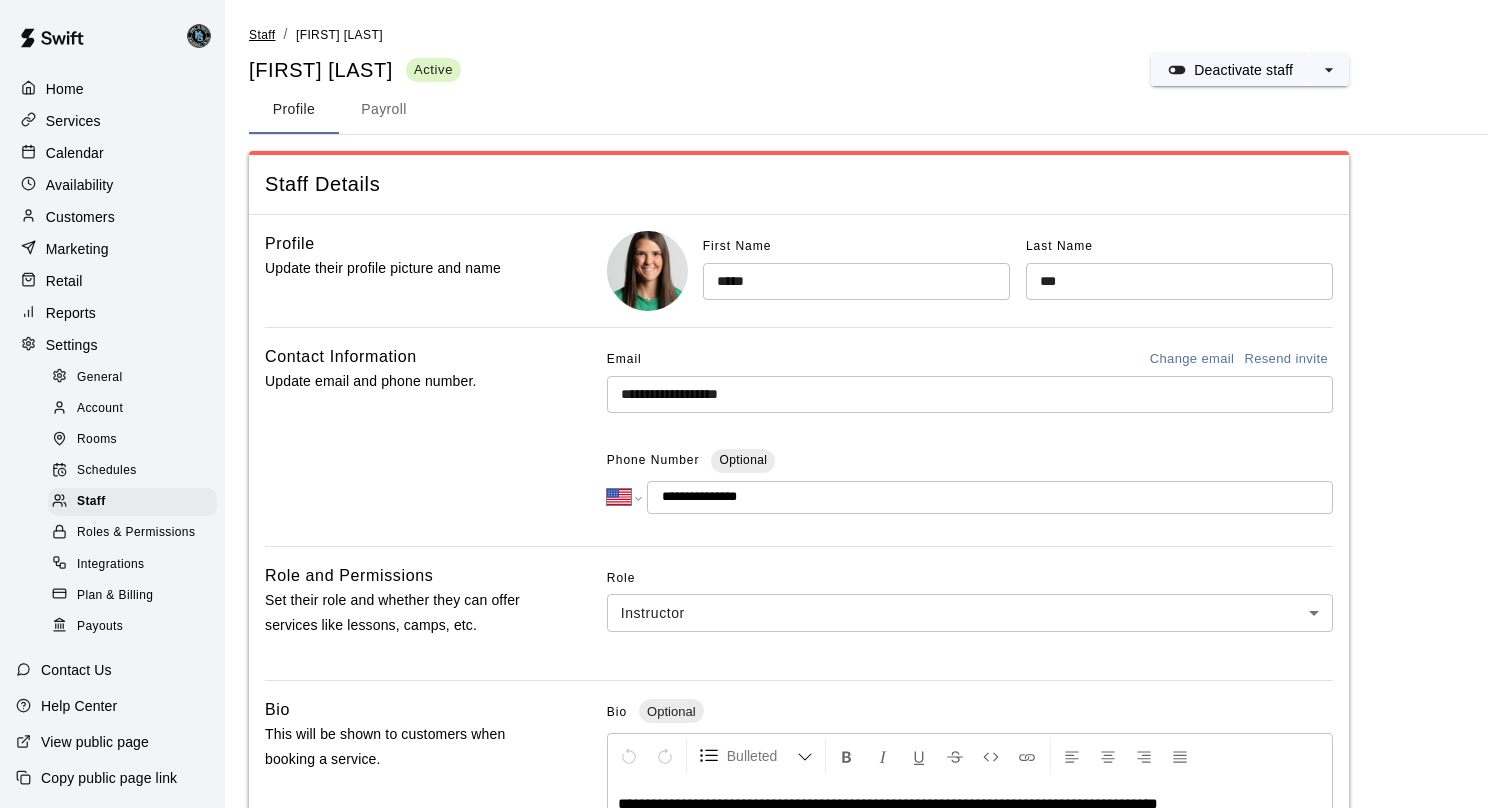 click on "Staff" at bounding box center (262, 35) 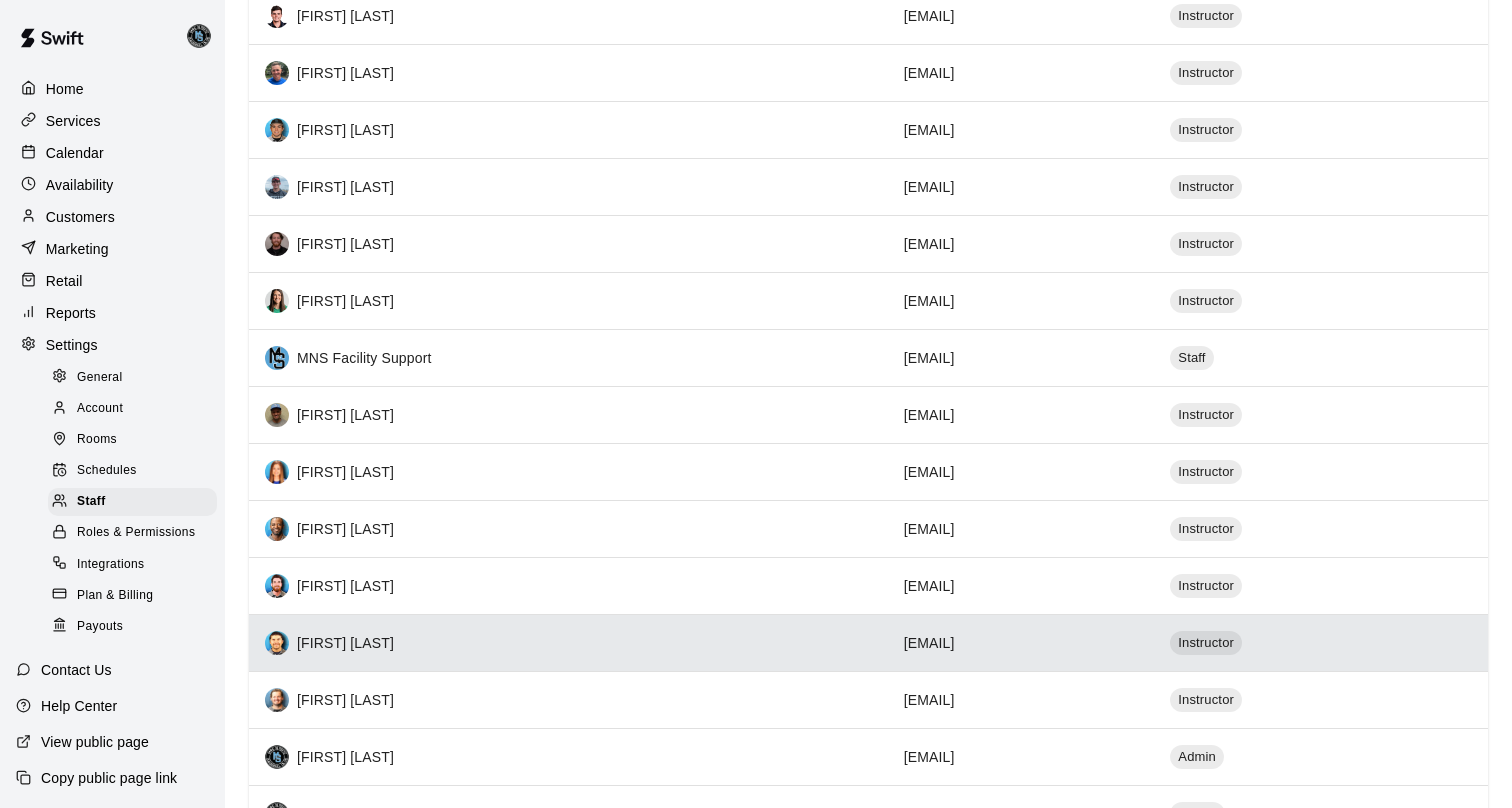 scroll, scrollTop: 251, scrollLeft: 0, axis: vertical 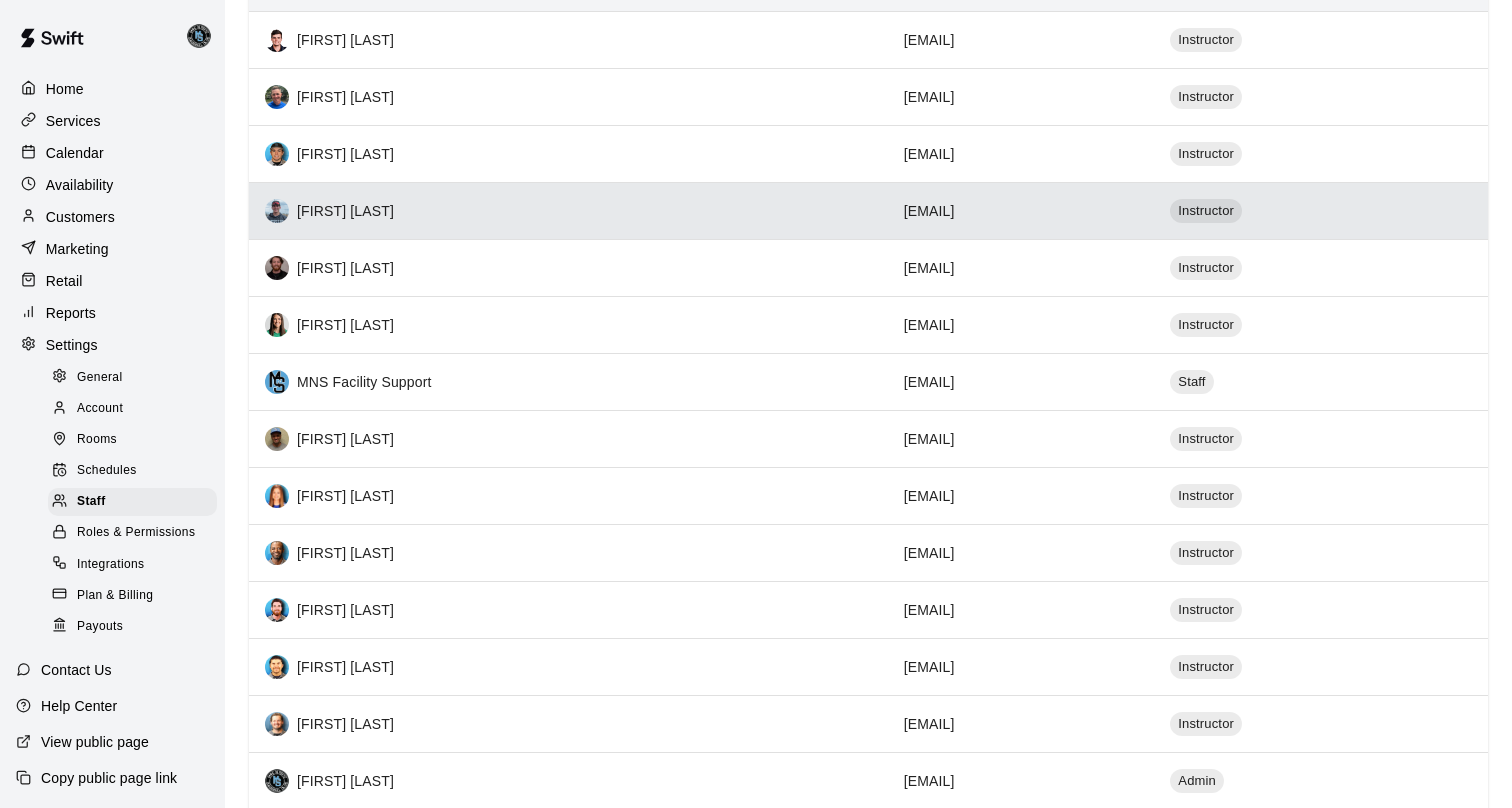 click on "[FIRST] [LAST]" at bounding box center (568, 211) 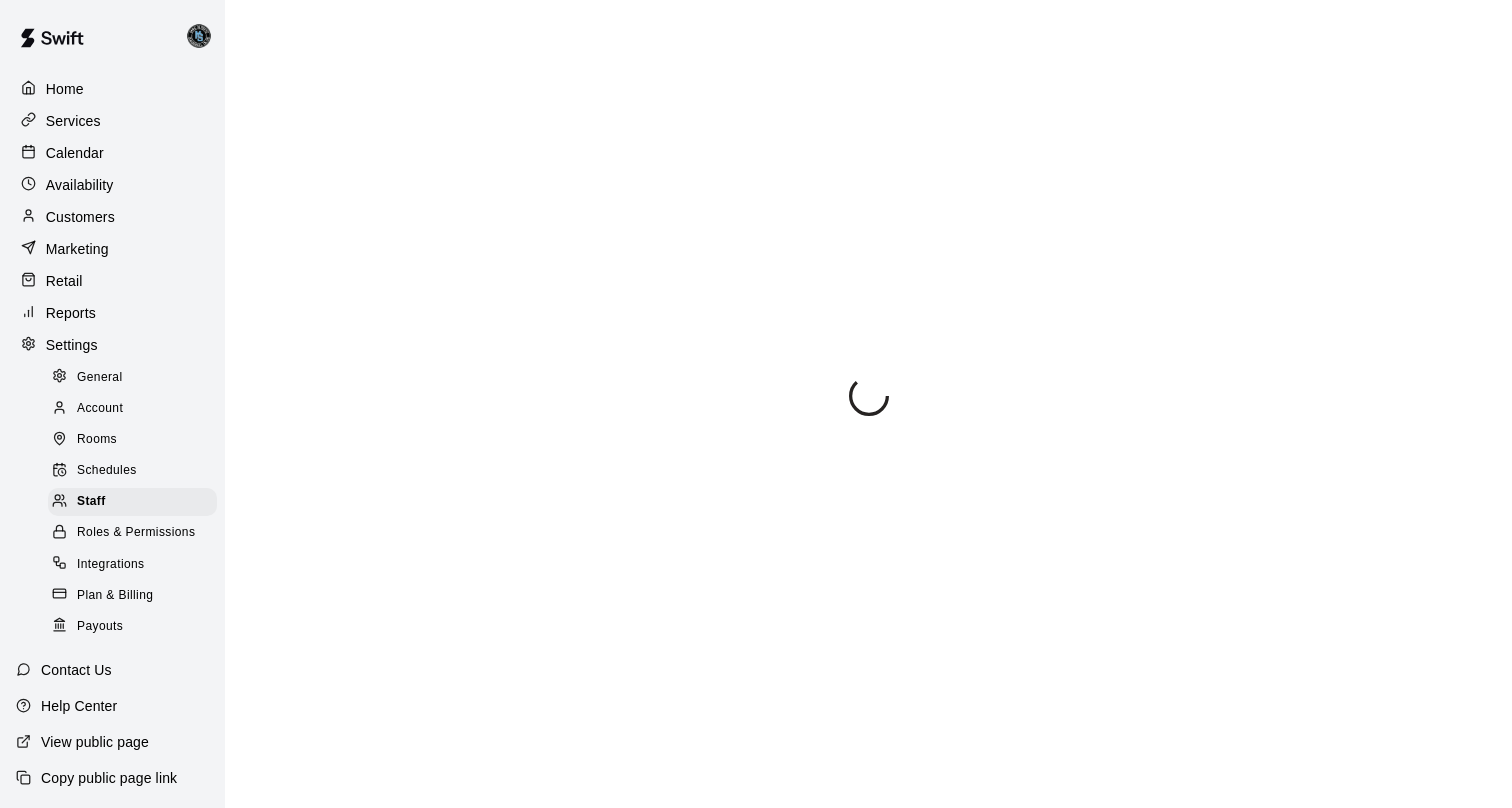 scroll, scrollTop: 0, scrollLeft: 0, axis: both 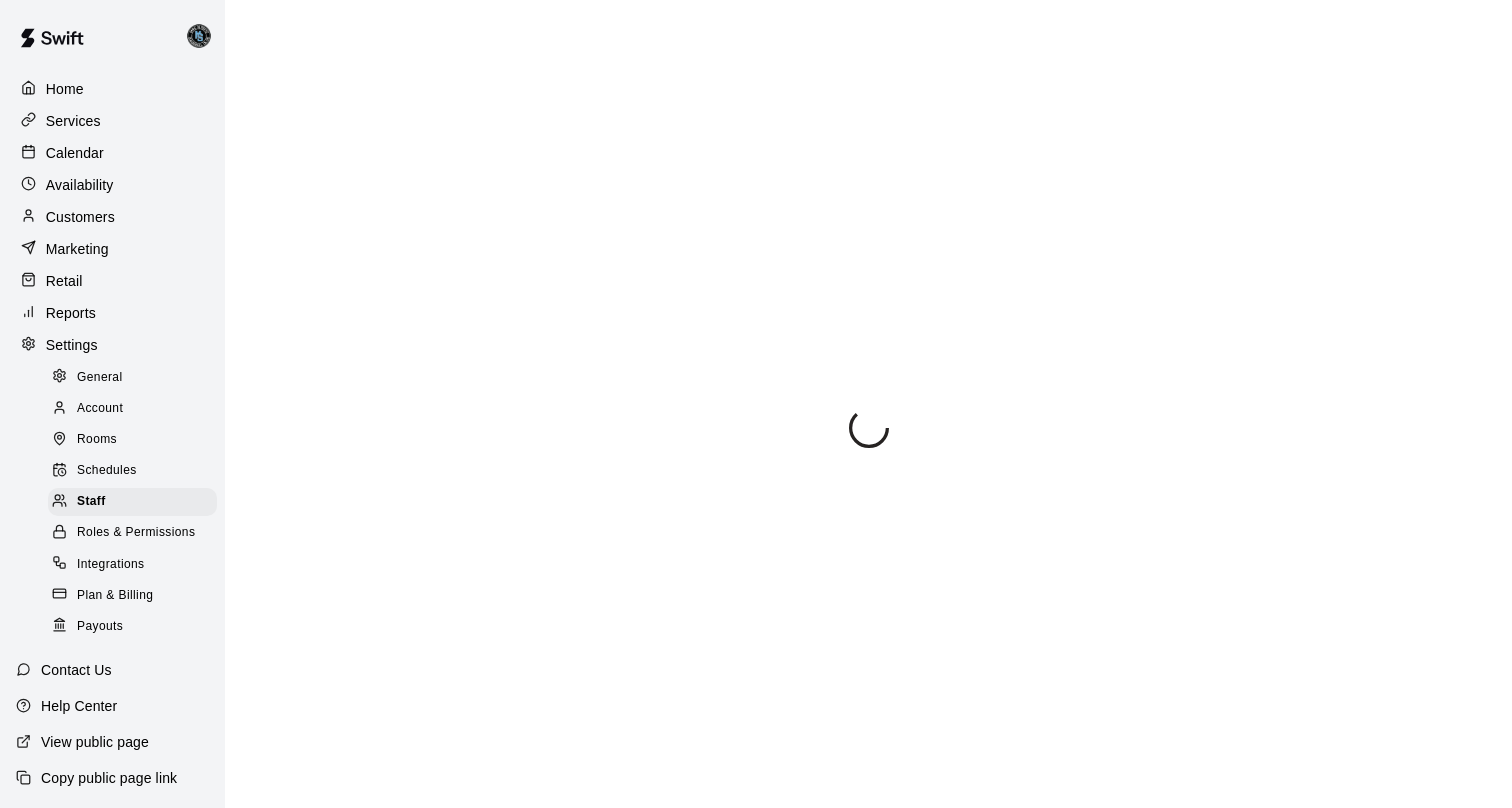 select on "**" 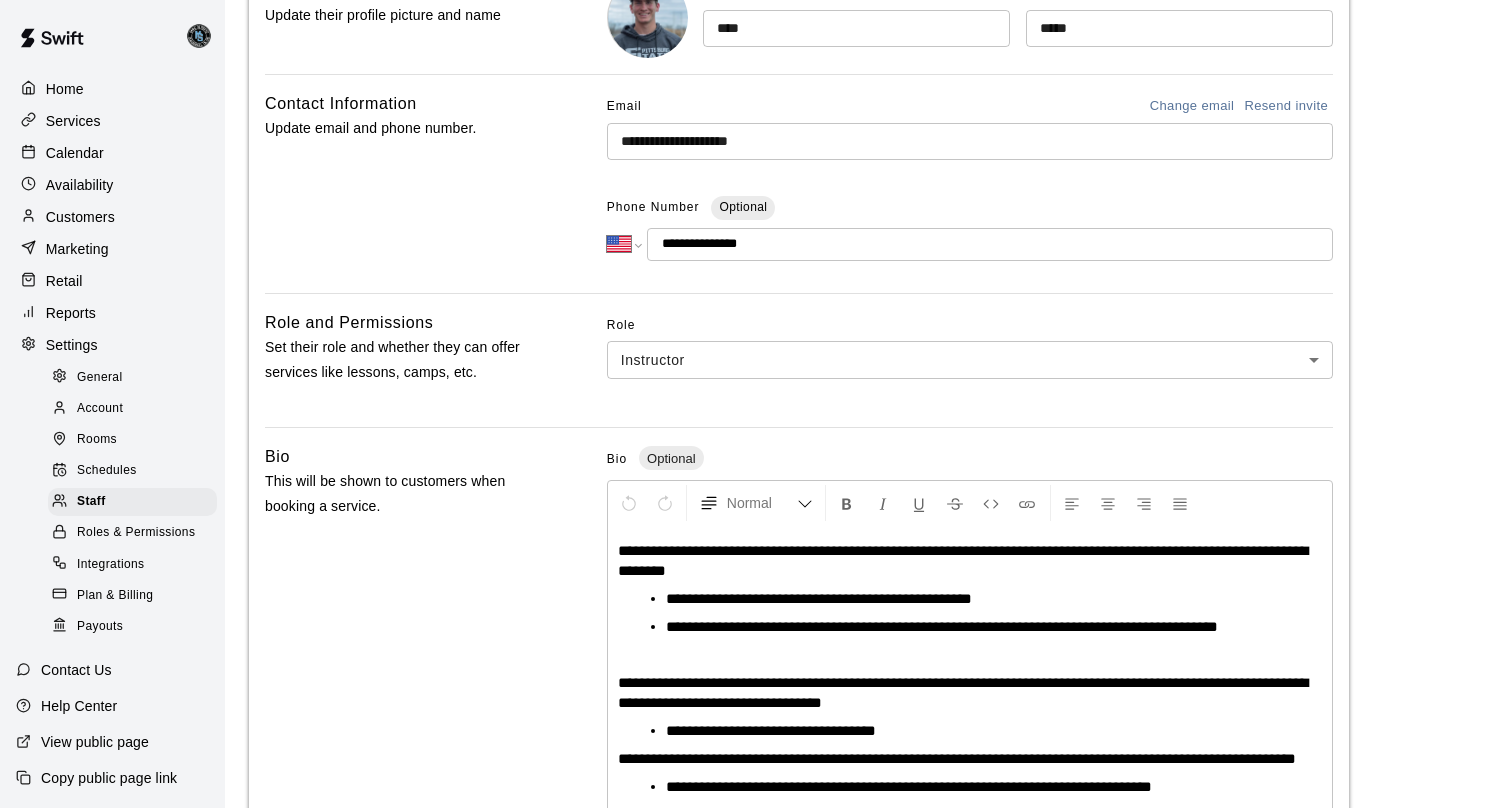 scroll, scrollTop: 251, scrollLeft: 0, axis: vertical 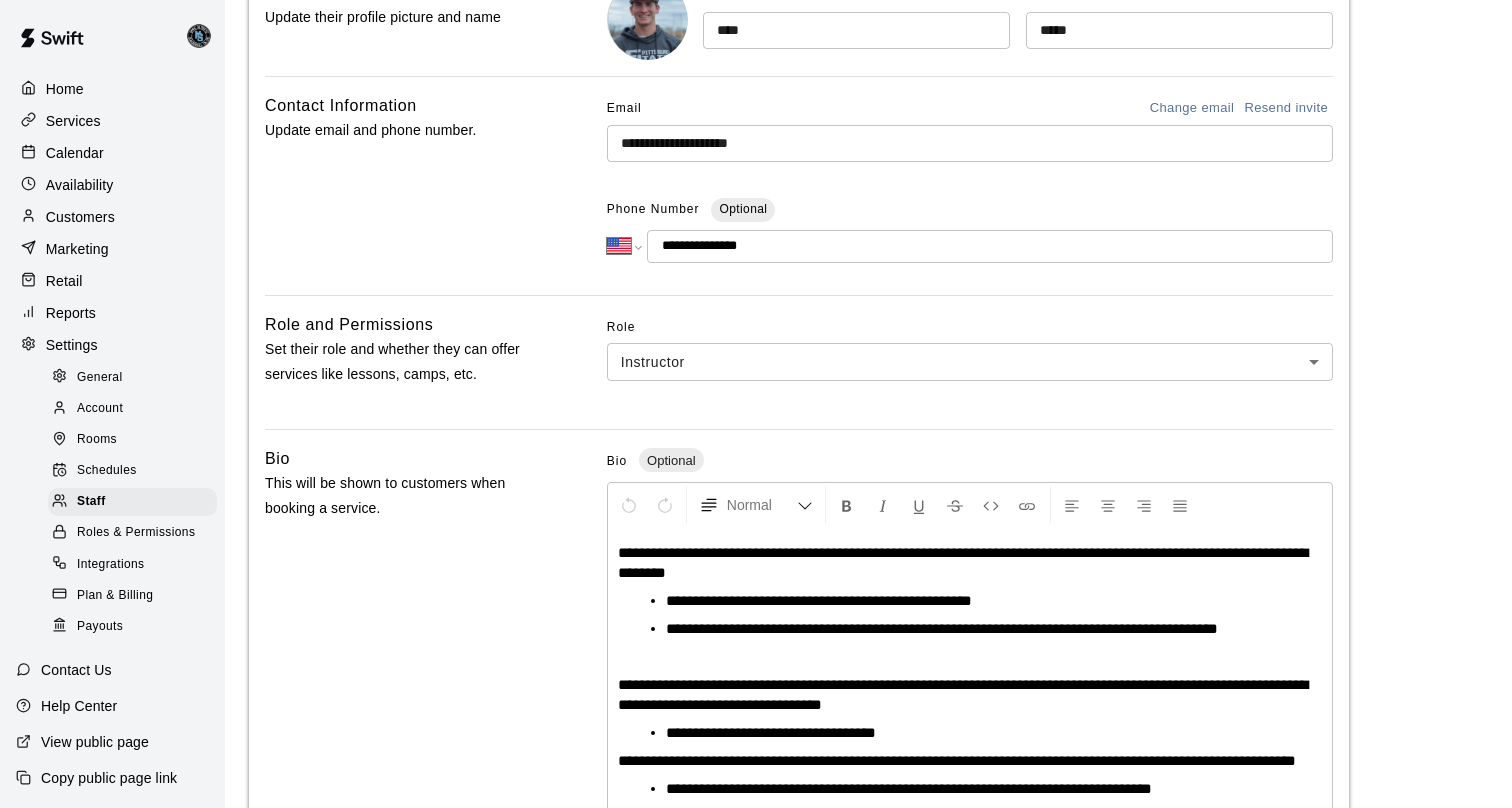 click on "**********" at bounding box center [970, 143] 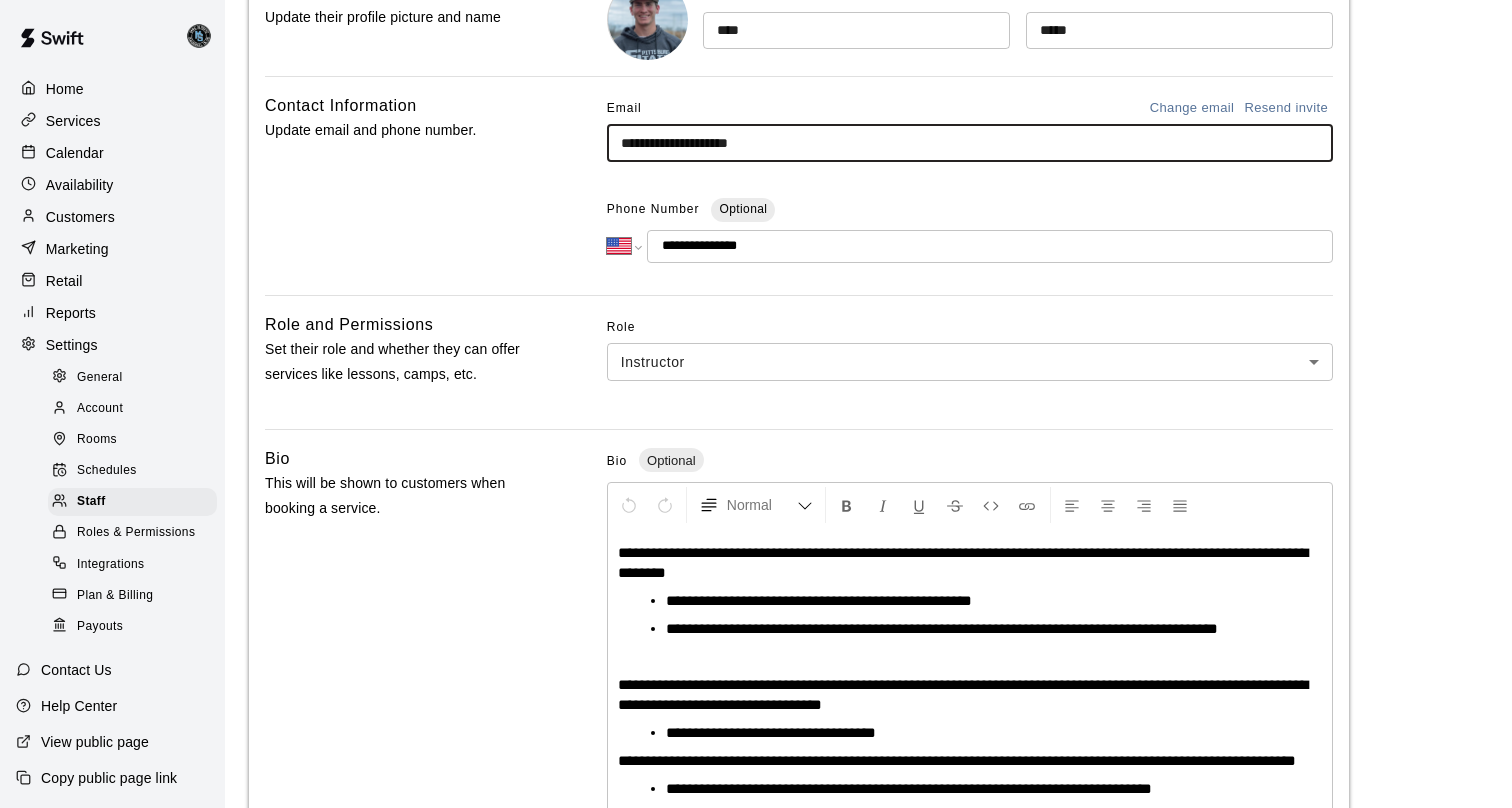 click on "**********" at bounding box center (970, 143) 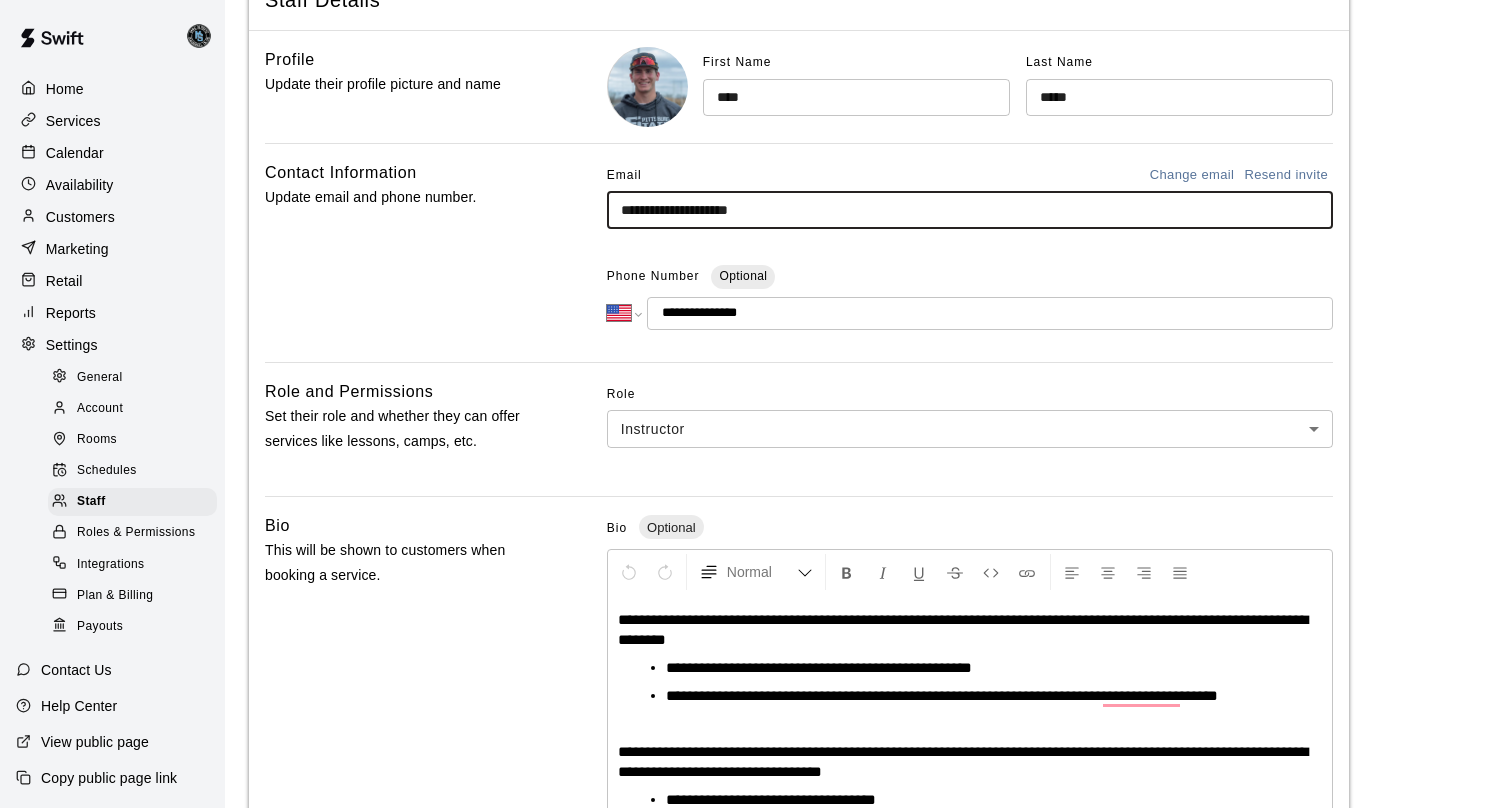 scroll, scrollTop: 169, scrollLeft: 0, axis: vertical 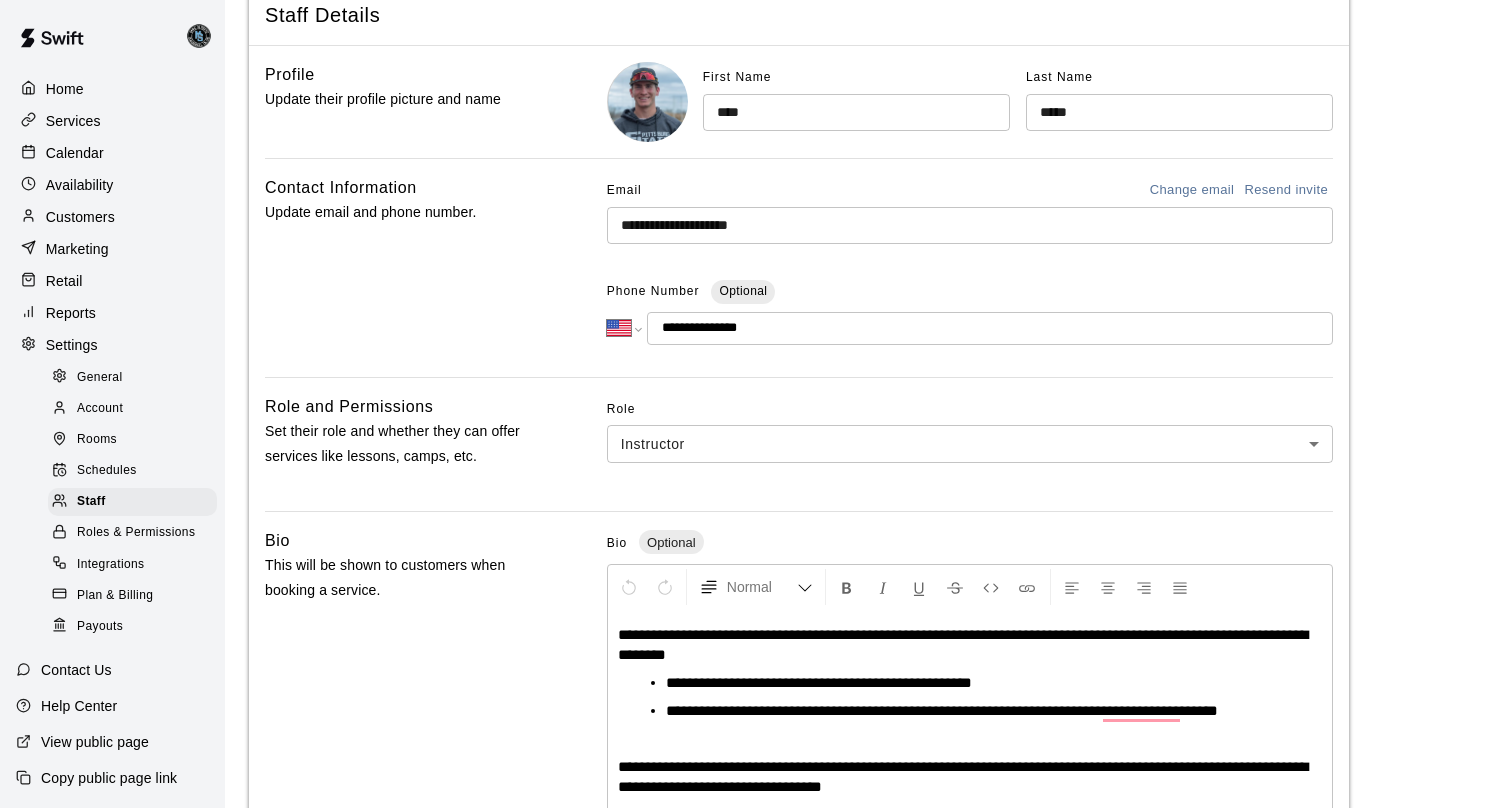 drag, startPoint x: 774, startPoint y: 335, endPoint x: 761, endPoint y: 335, distance: 13 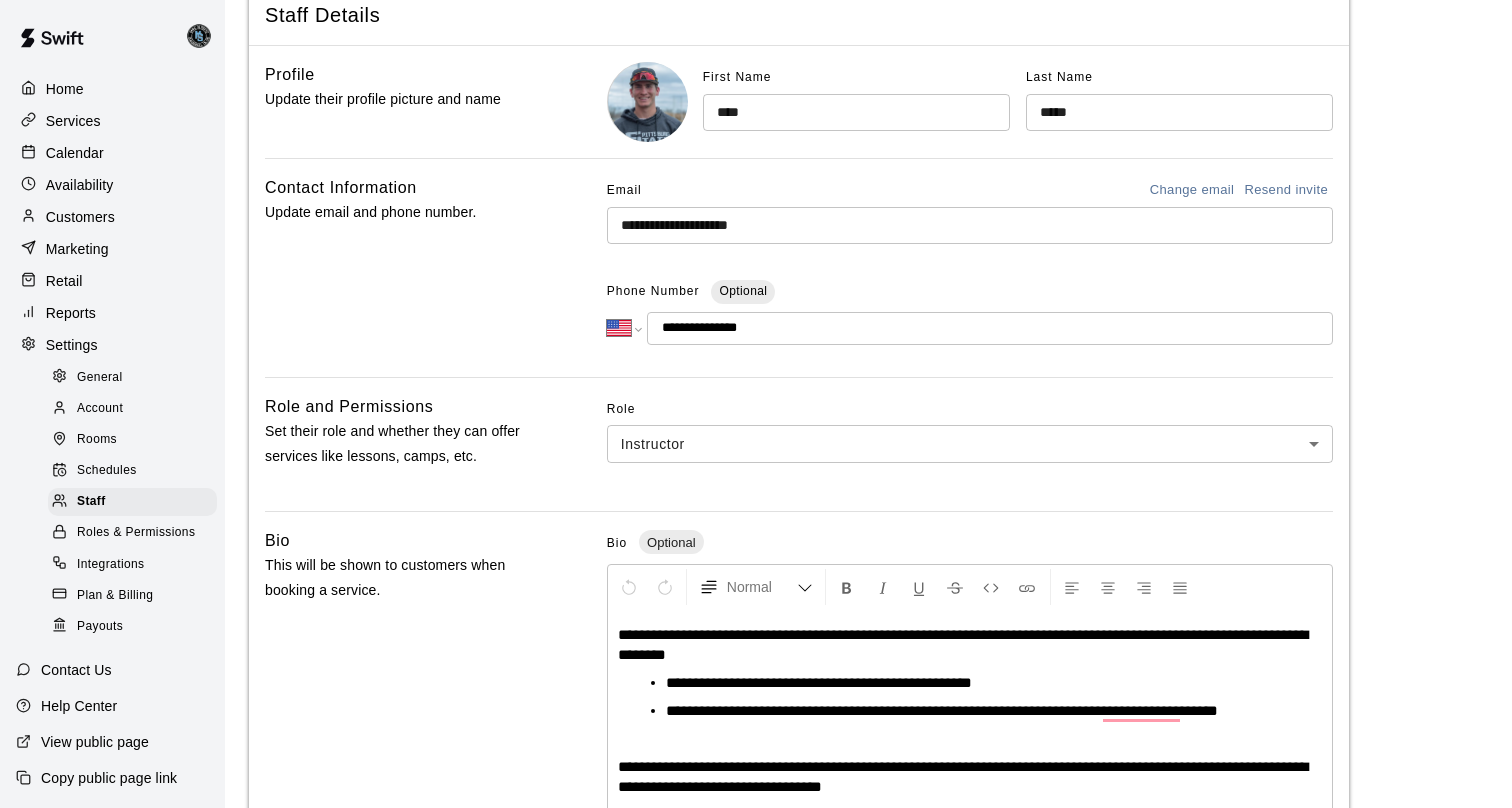 click on "**********" at bounding box center [990, 328] 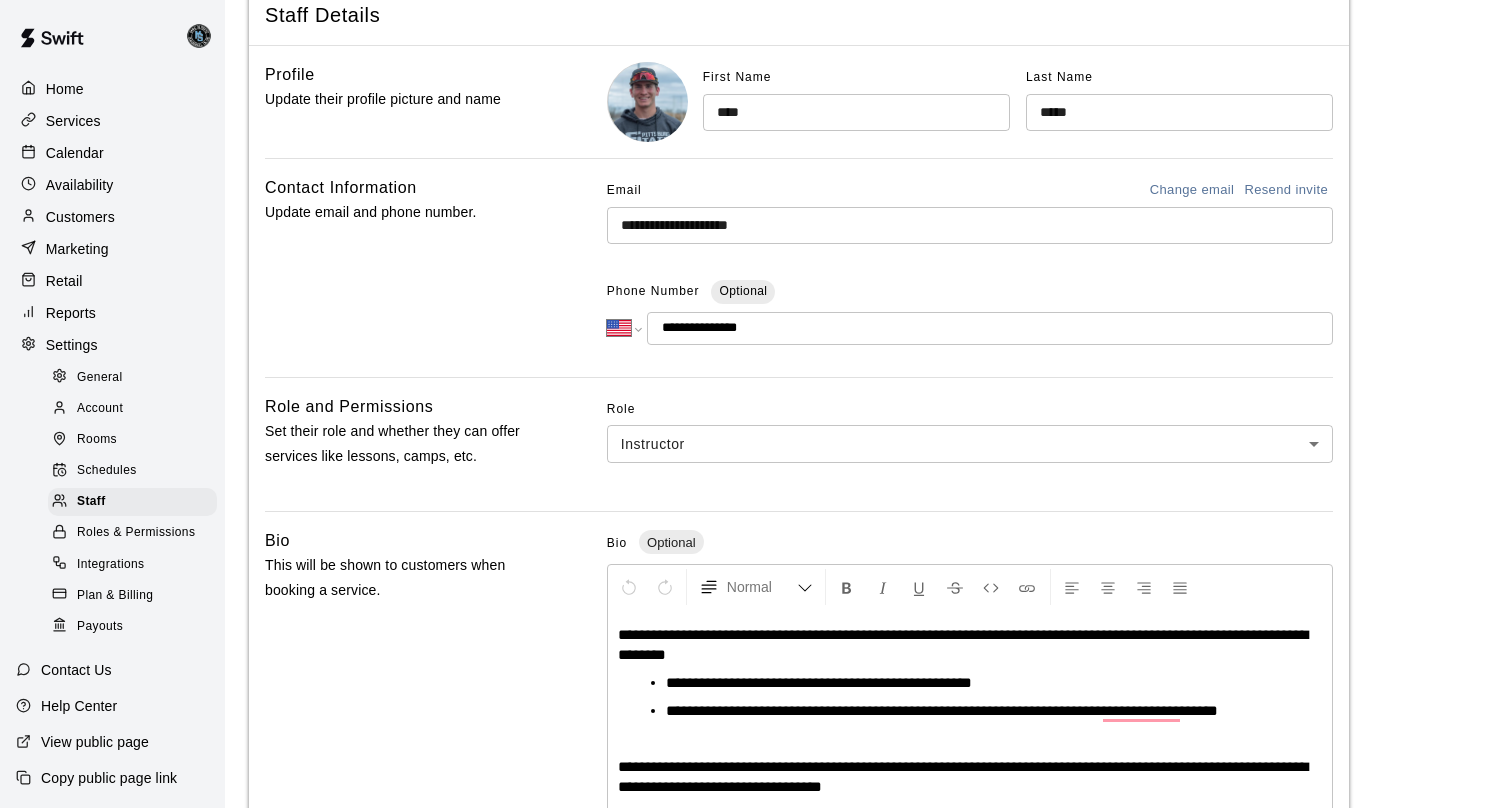 scroll, scrollTop: 0, scrollLeft: 0, axis: both 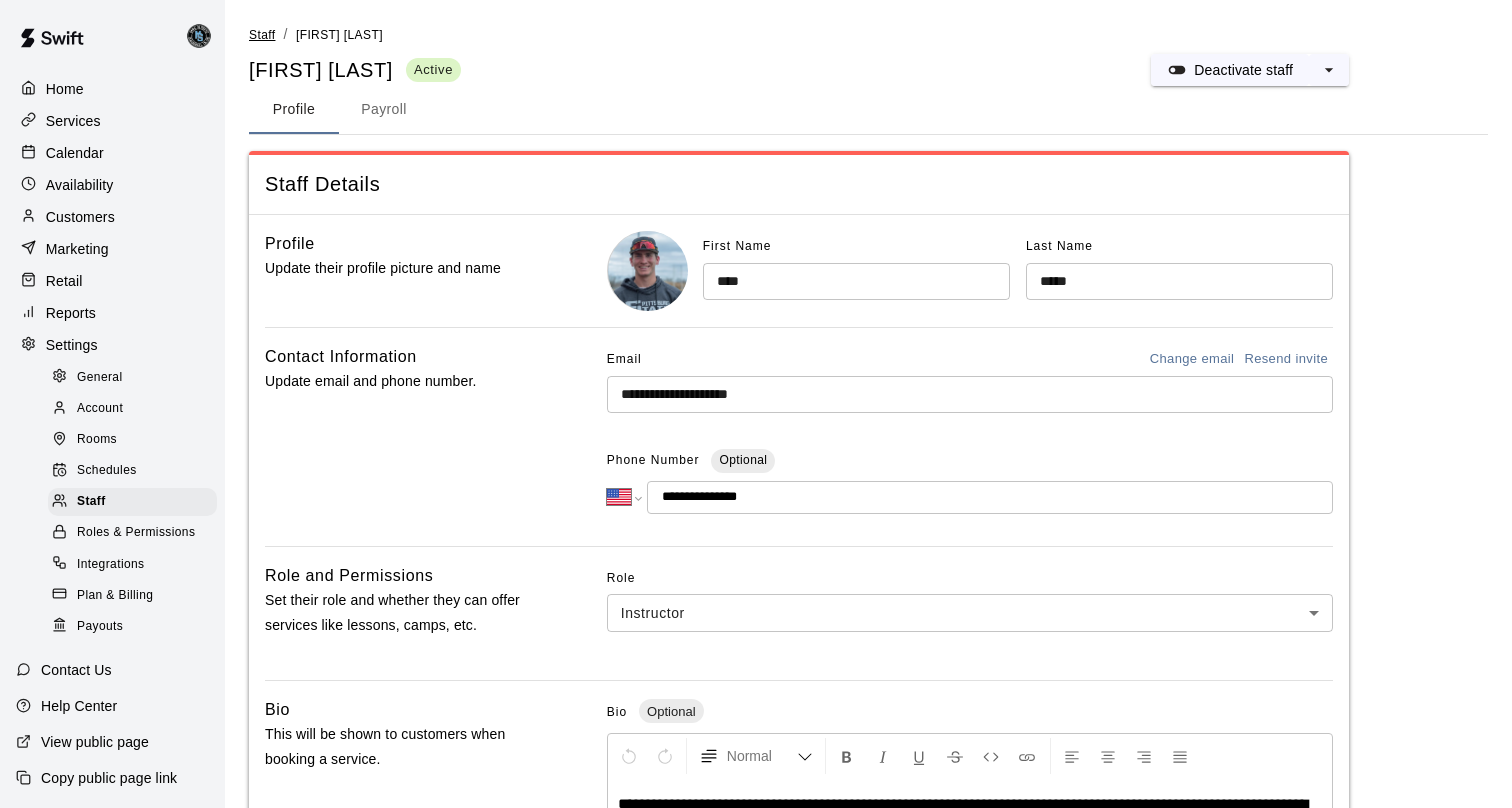 click on "Staff" at bounding box center (262, 35) 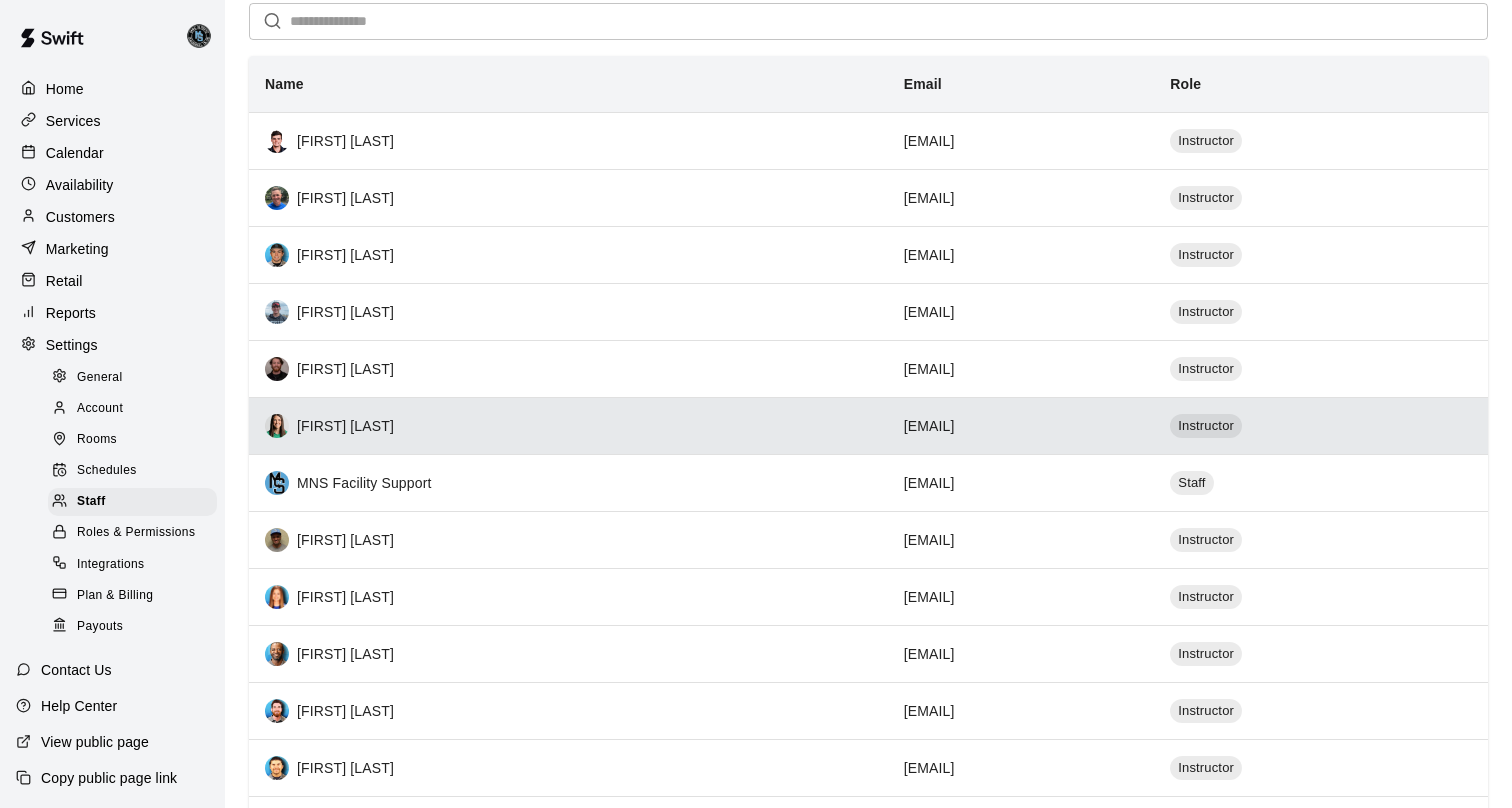 scroll, scrollTop: 151, scrollLeft: 0, axis: vertical 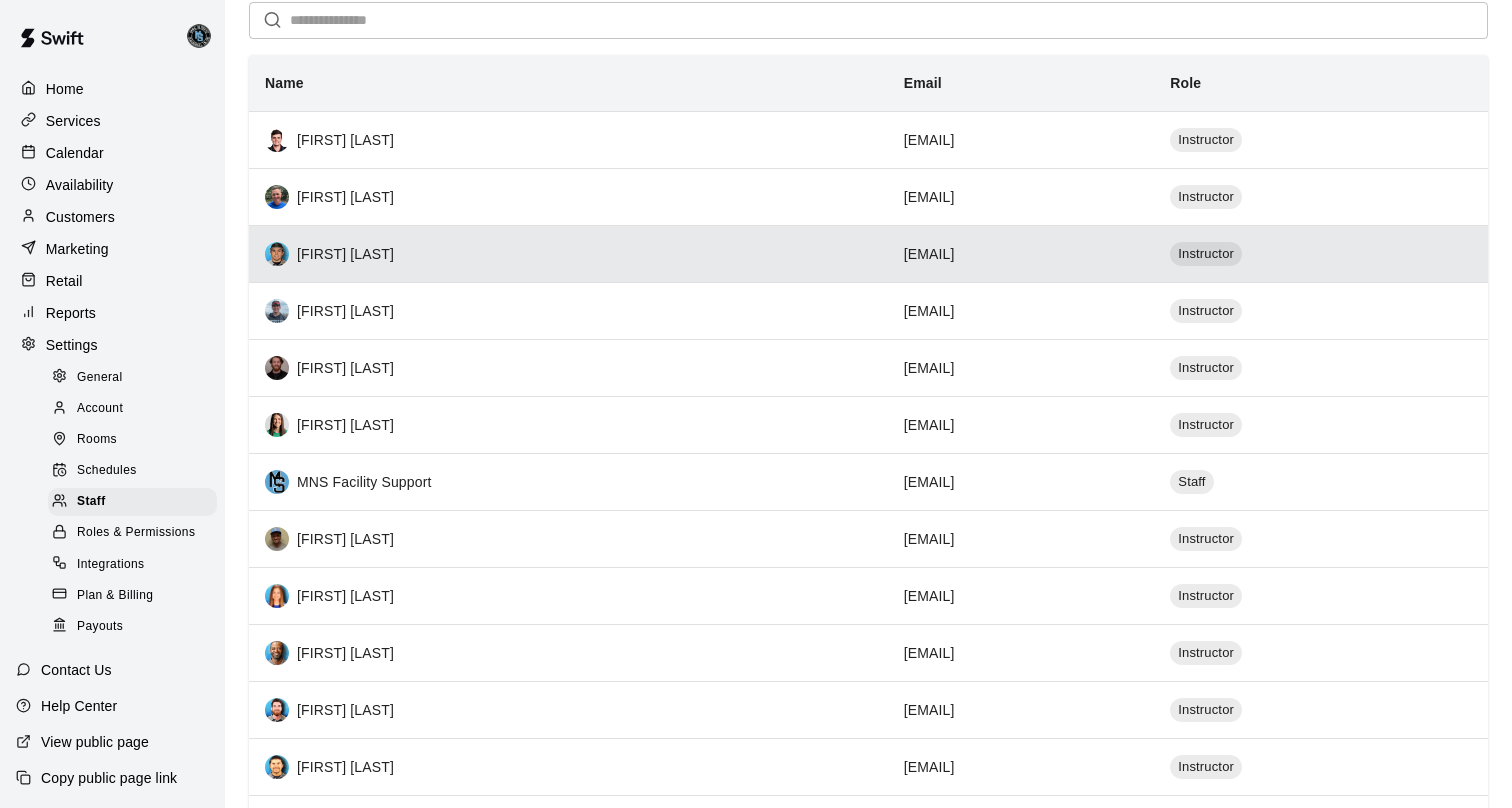 click on "[FIRST] [LAST]" at bounding box center (568, 254) 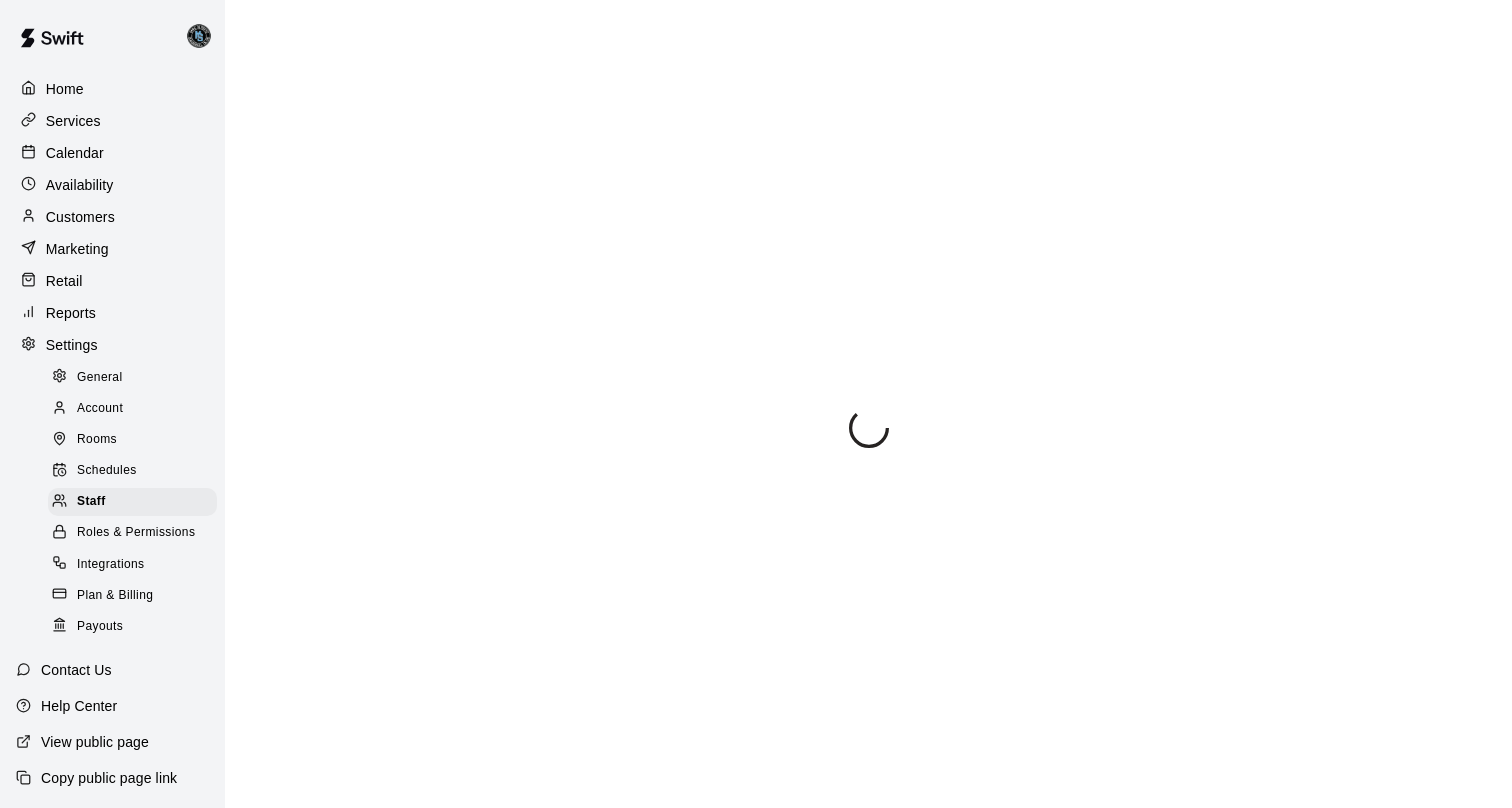 select on "**" 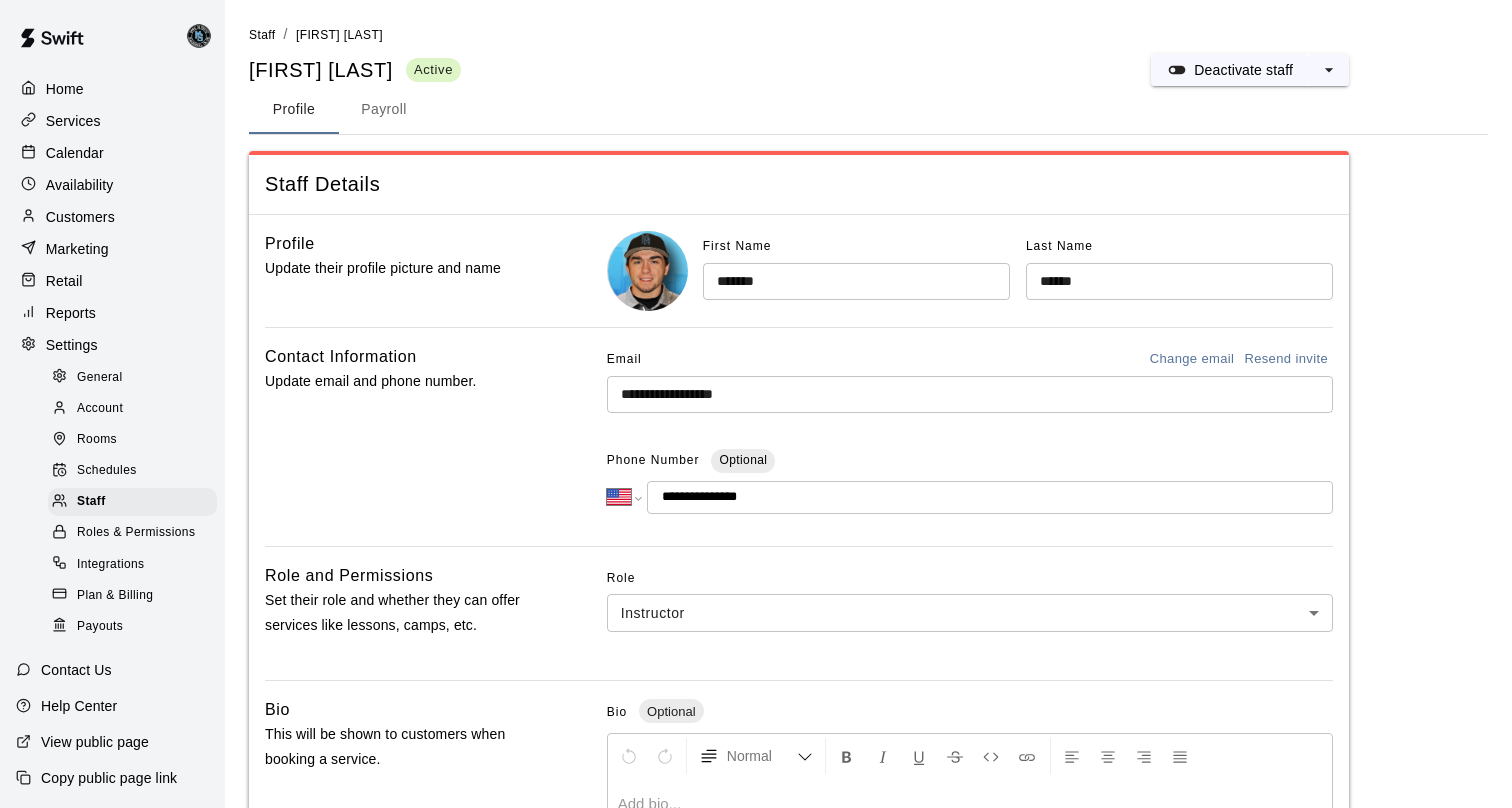 click on "**********" at bounding box center (970, 394) 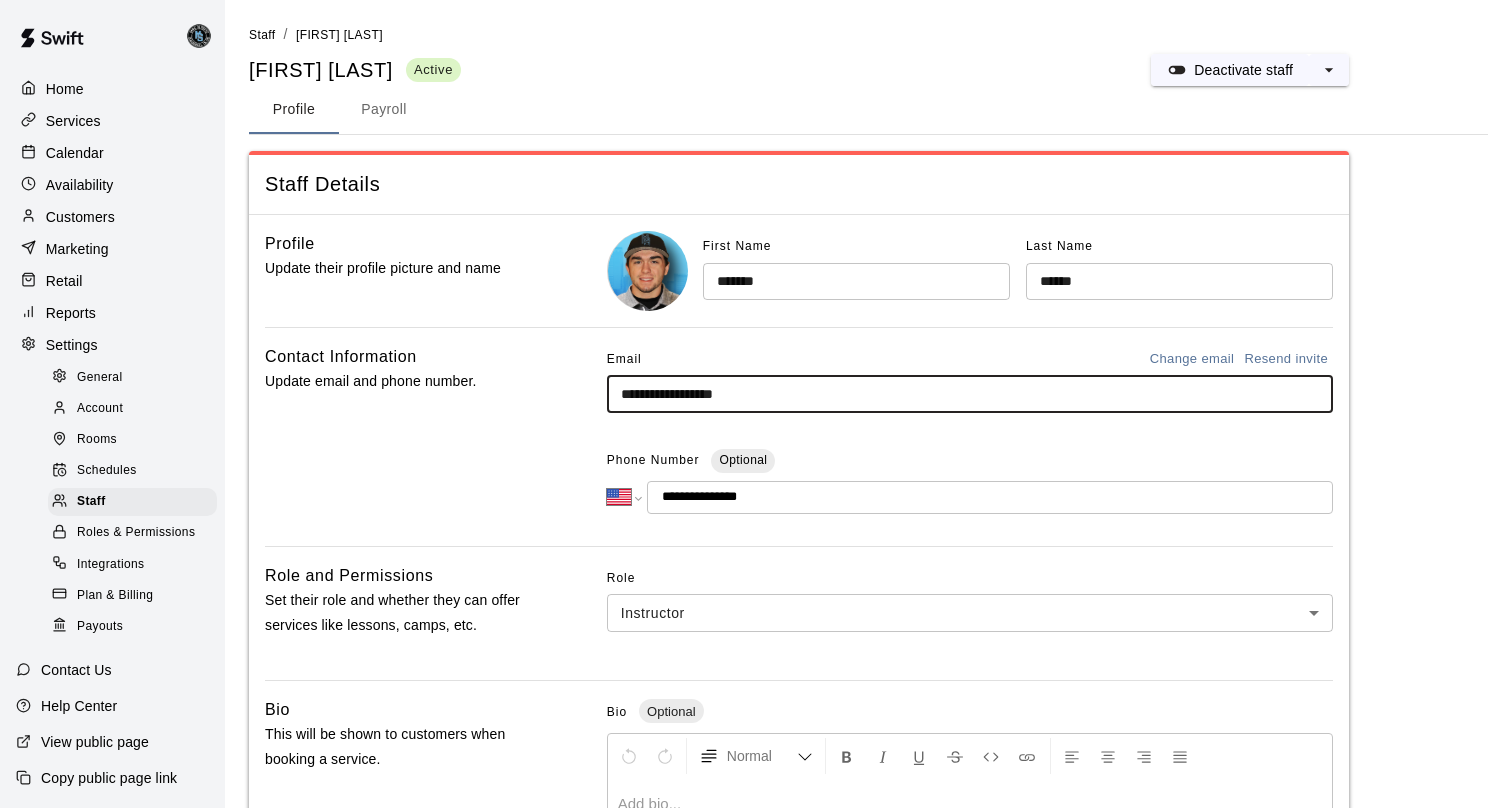 click on "**********" at bounding box center [970, 394] 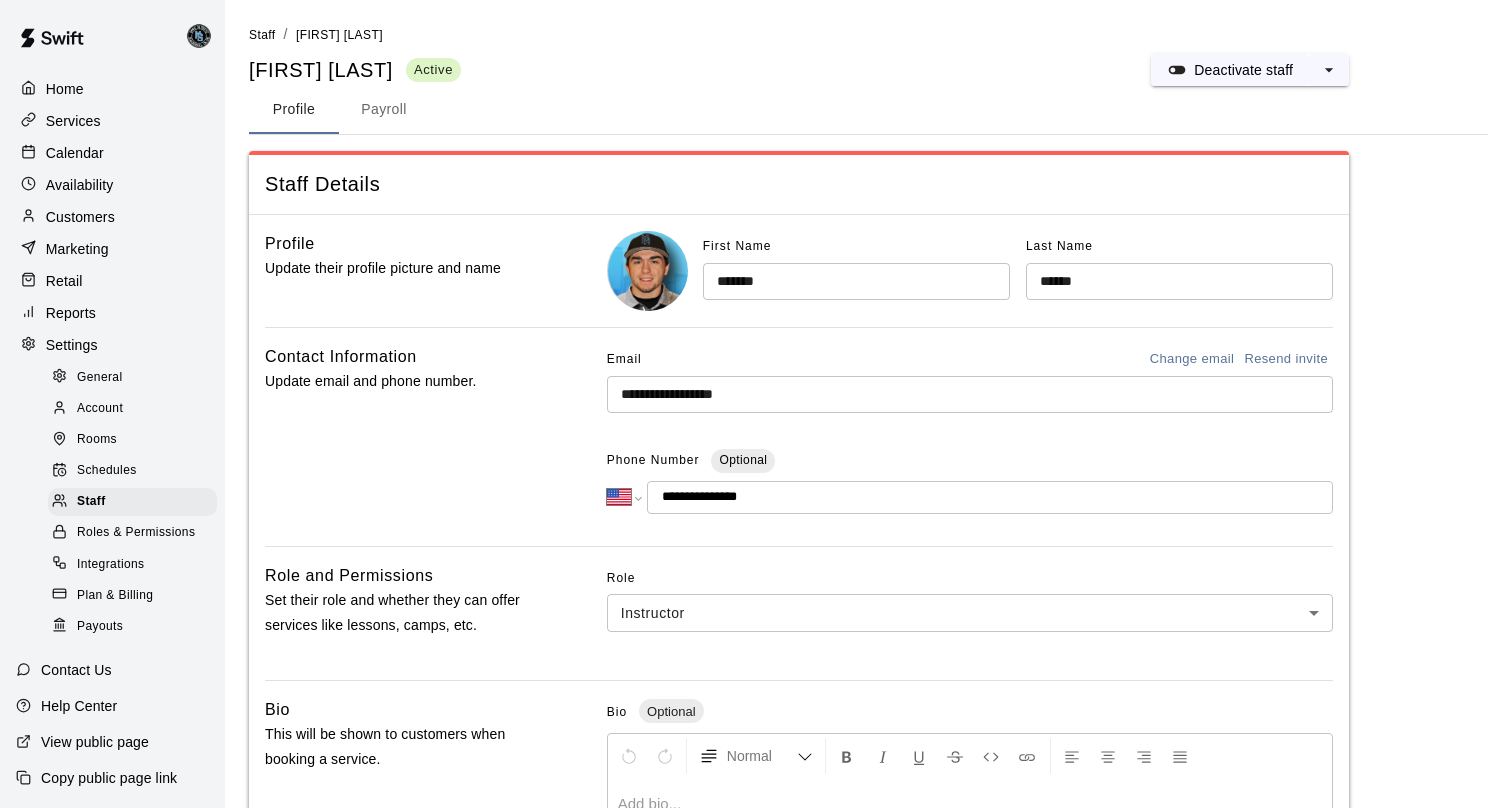 drag, startPoint x: 684, startPoint y: 501, endPoint x: 778, endPoint y: 499, distance: 94.02127 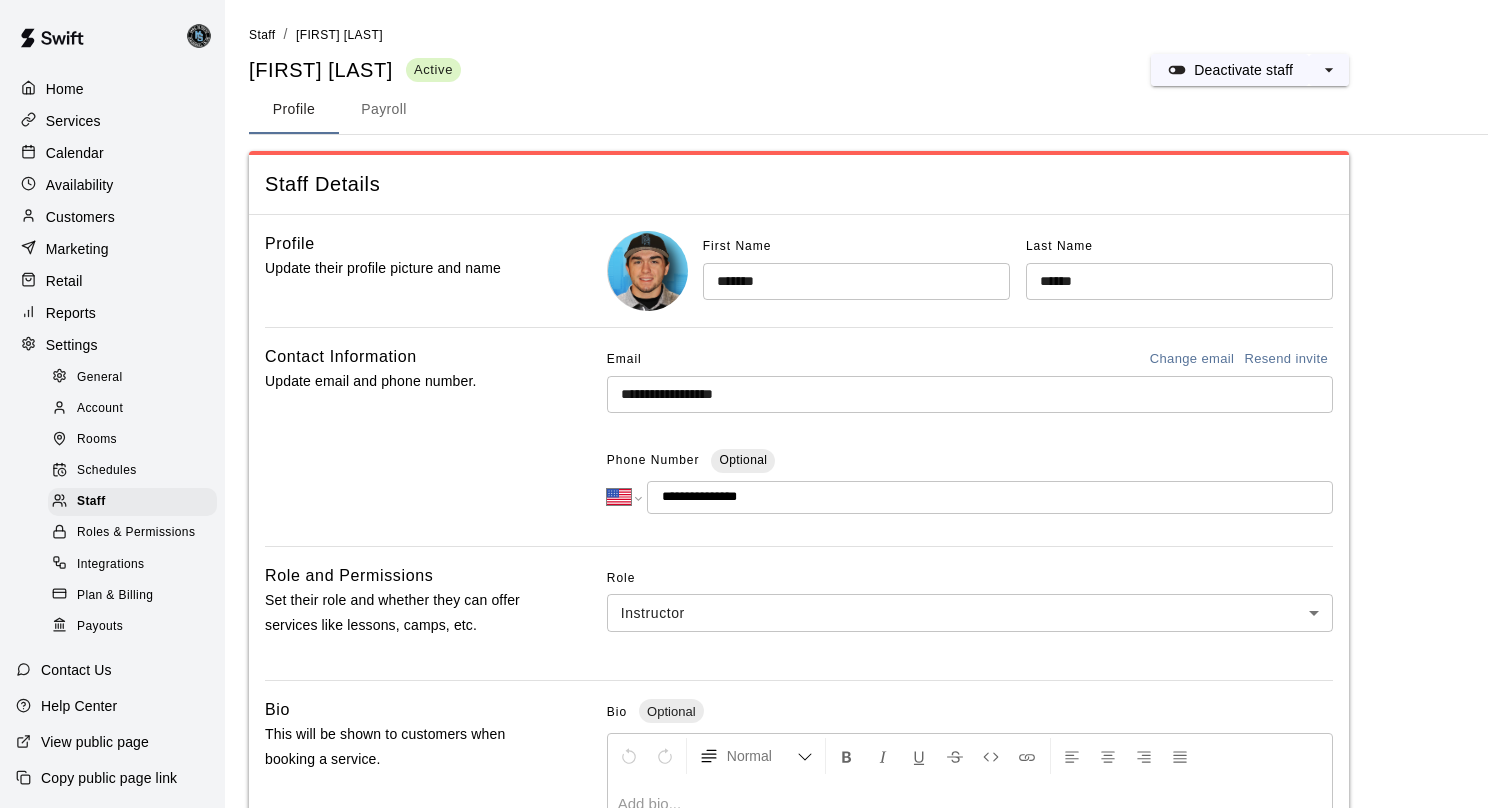 click on "**********" at bounding box center (990, 497) 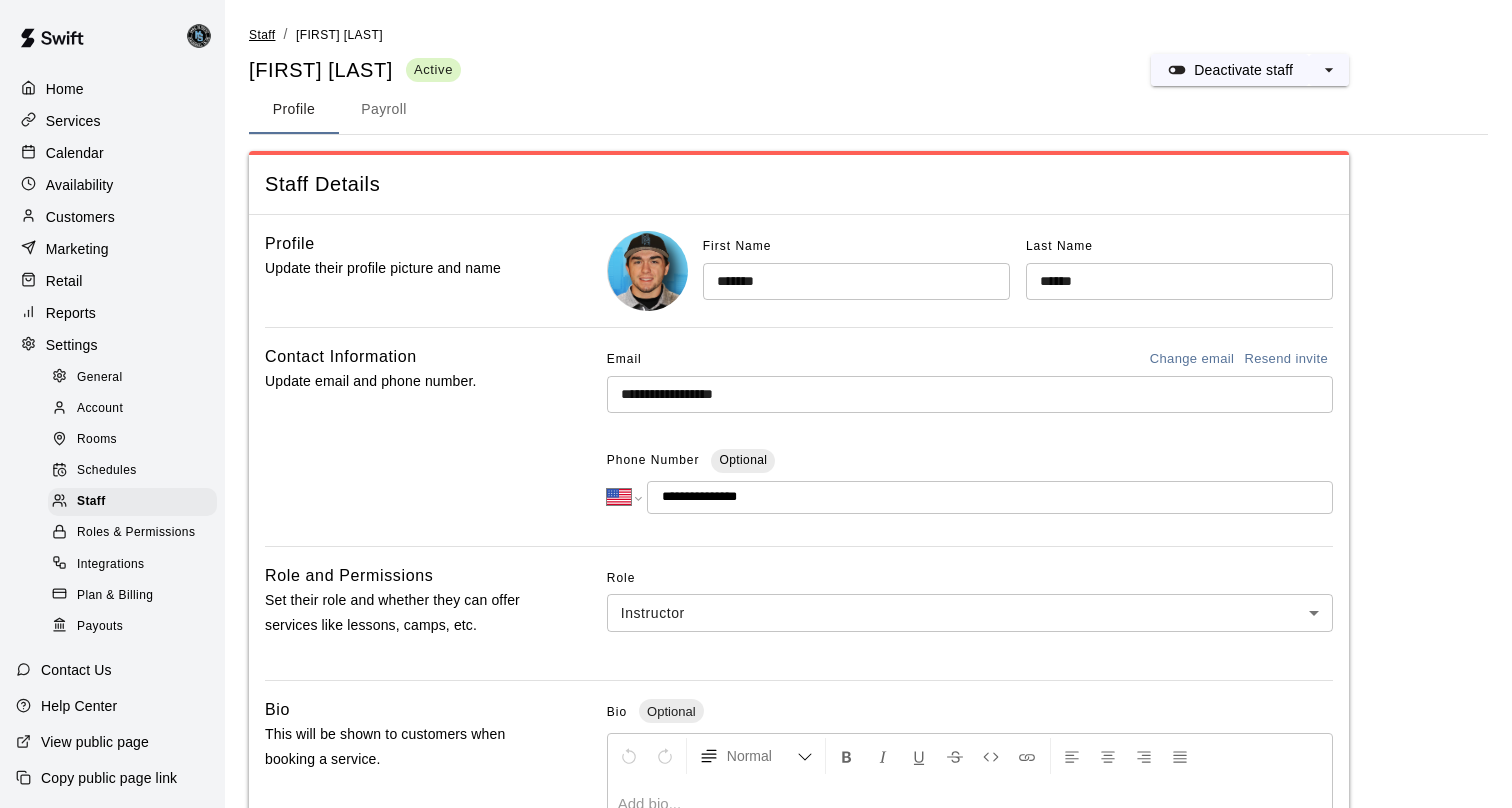 click on "Staff" at bounding box center (262, 35) 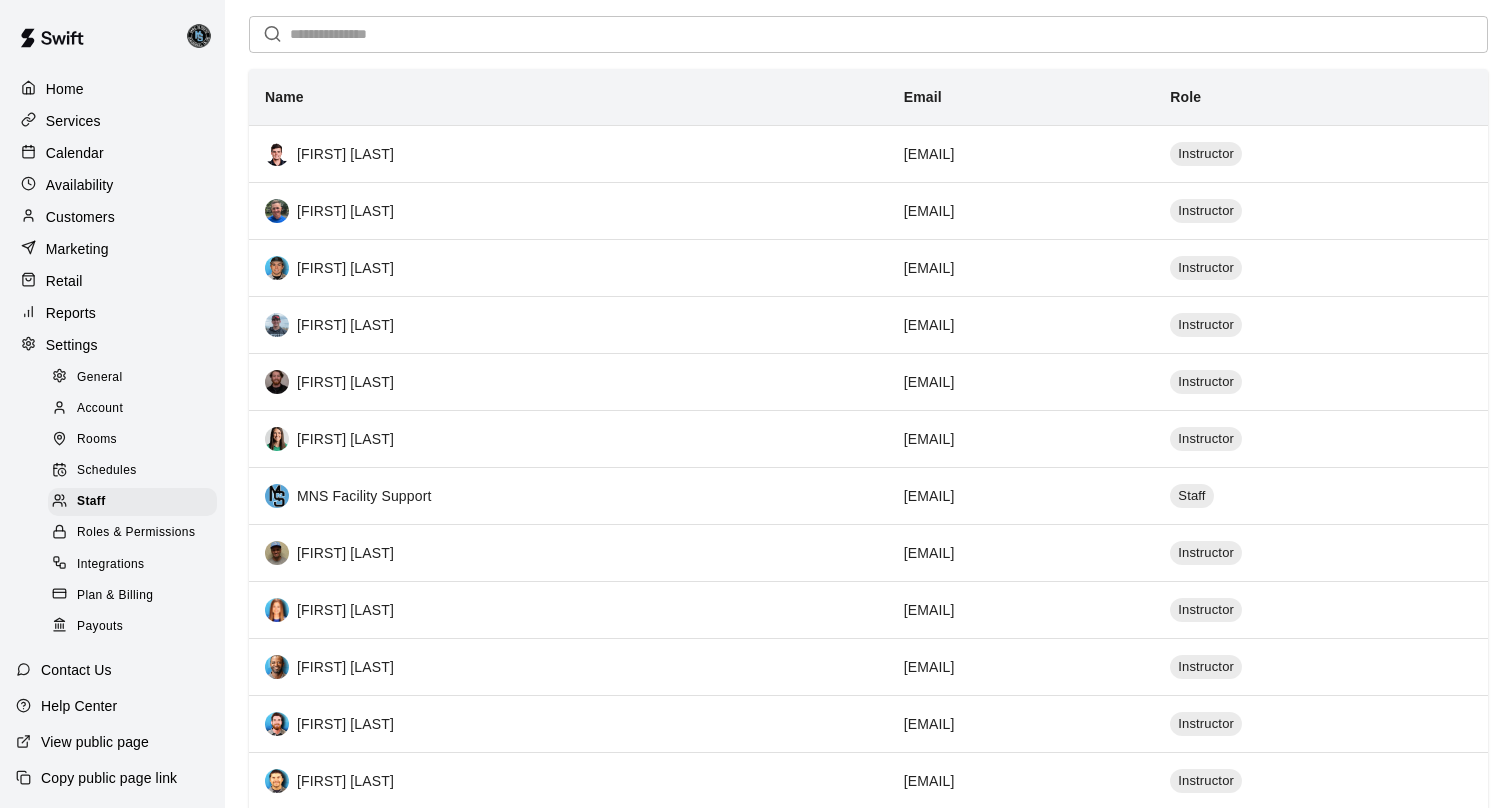 scroll, scrollTop: 149, scrollLeft: 0, axis: vertical 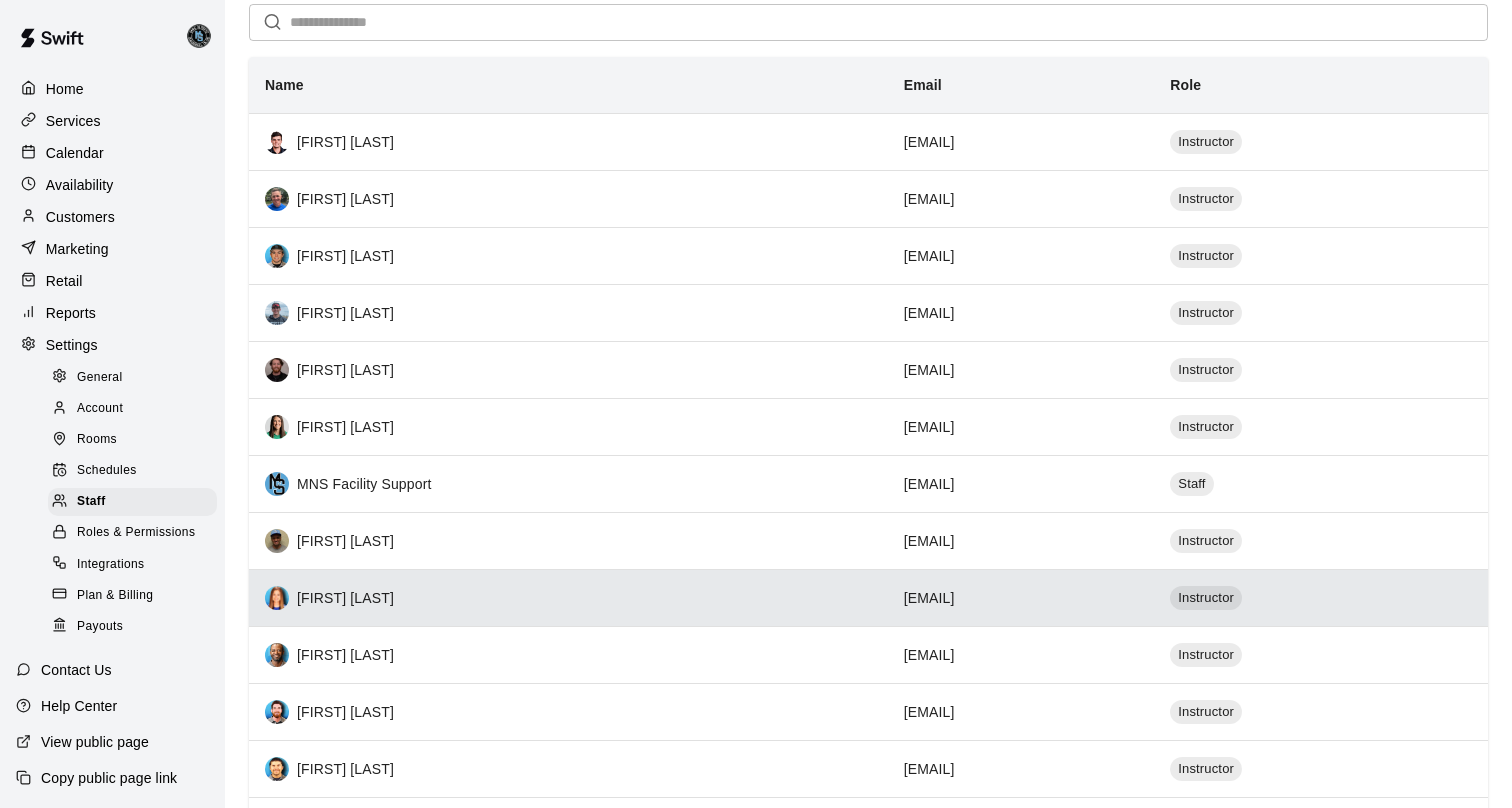 click on "[FIRST] [LAST]" at bounding box center (568, 597) 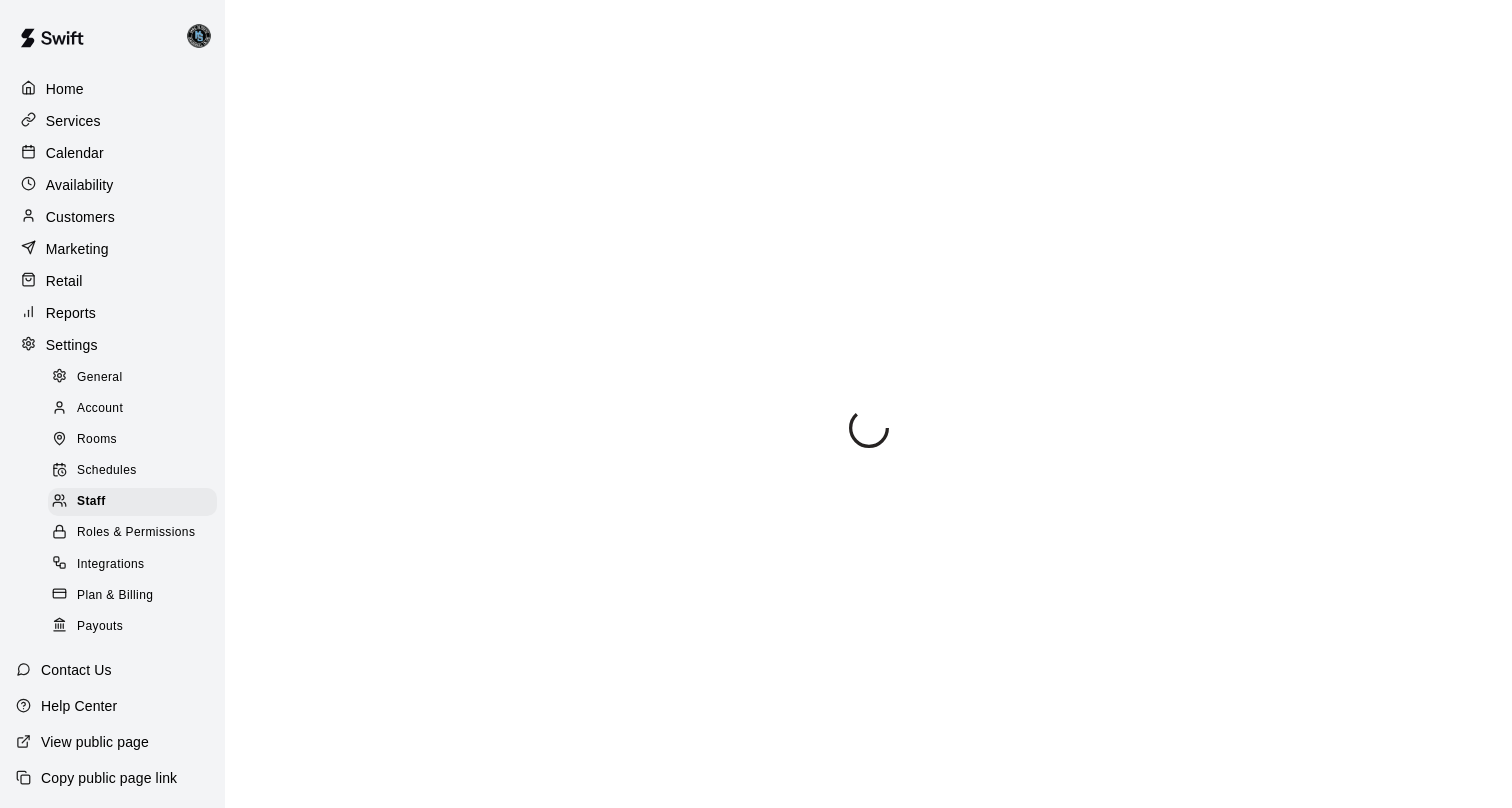 scroll, scrollTop: 94, scrollLeft: 0, axis: vertical 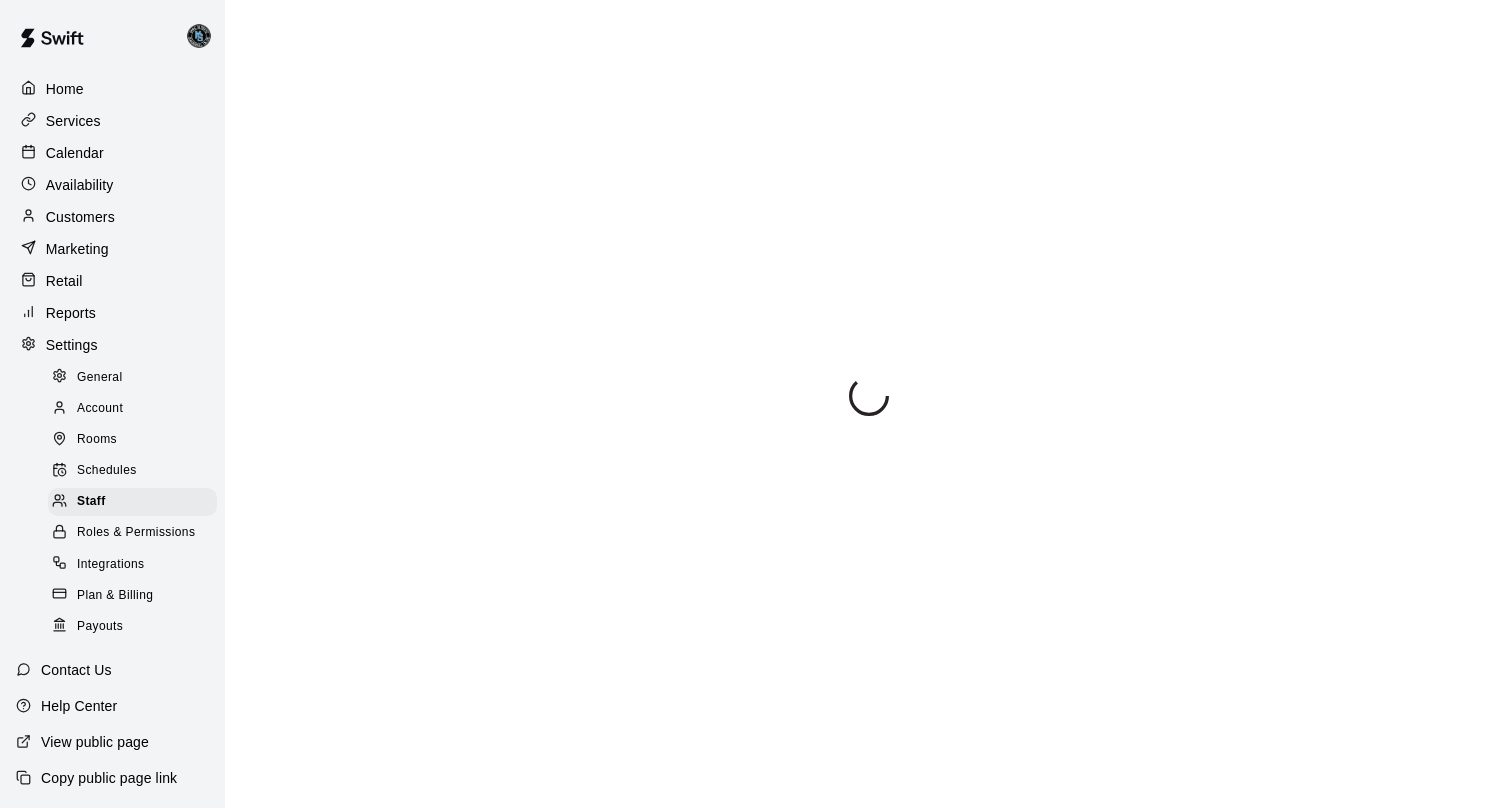 select on "**" 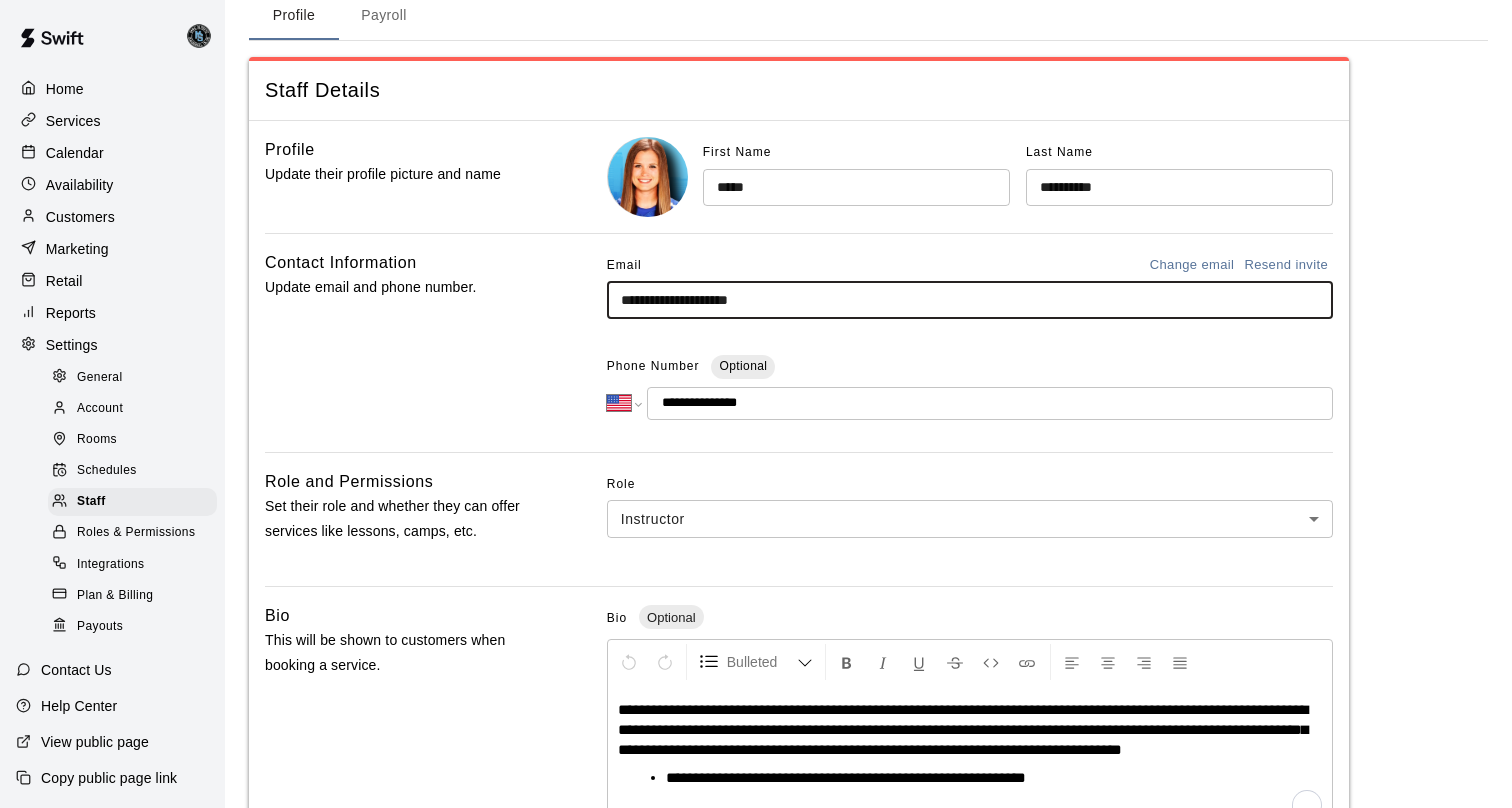 click on "**********" at bounding box center [970, 300] 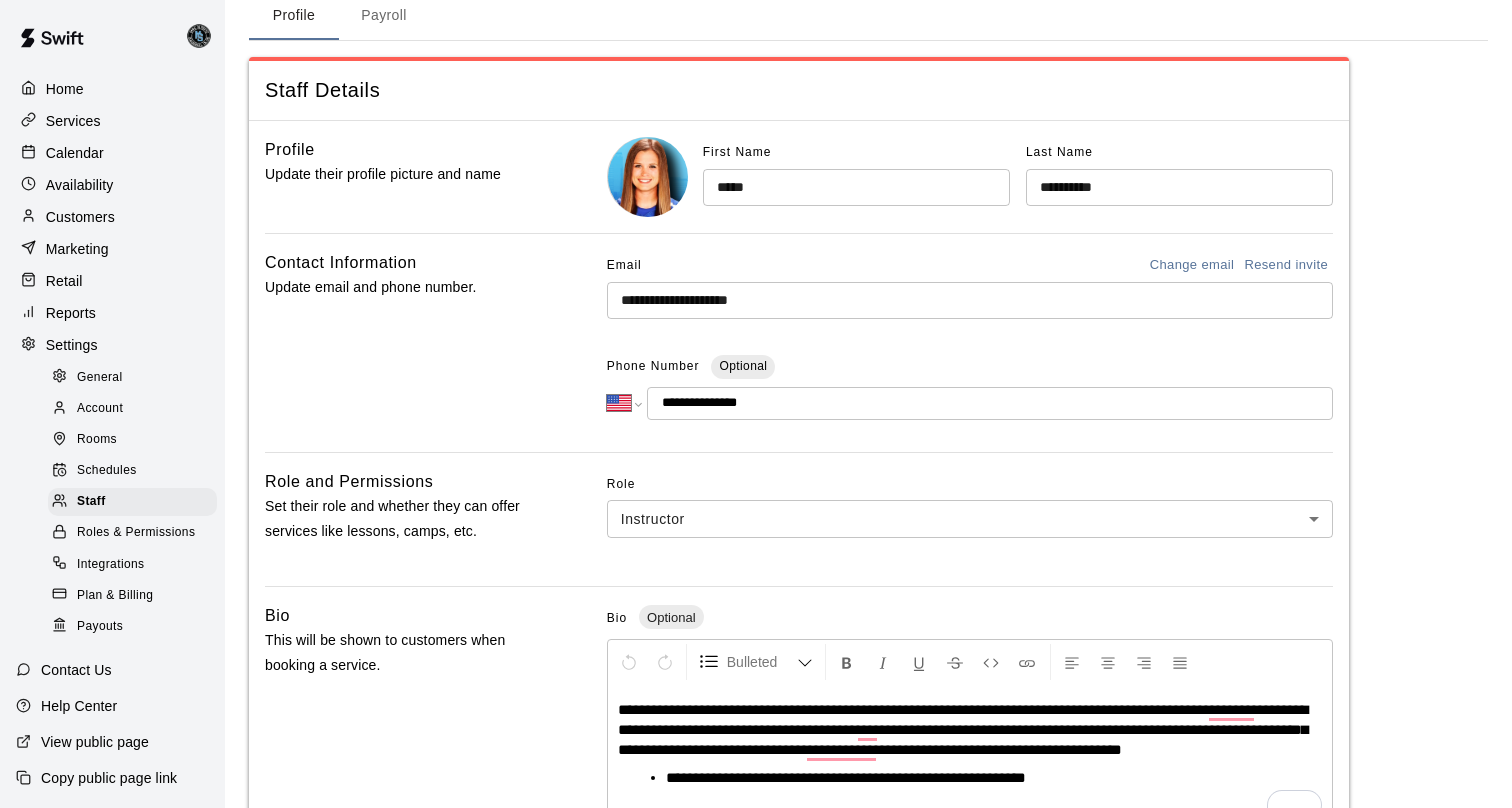 drag, startPoint x: 681, startPoint y: 404, endPoint x: 796, endPoint y: 404, distance: 115 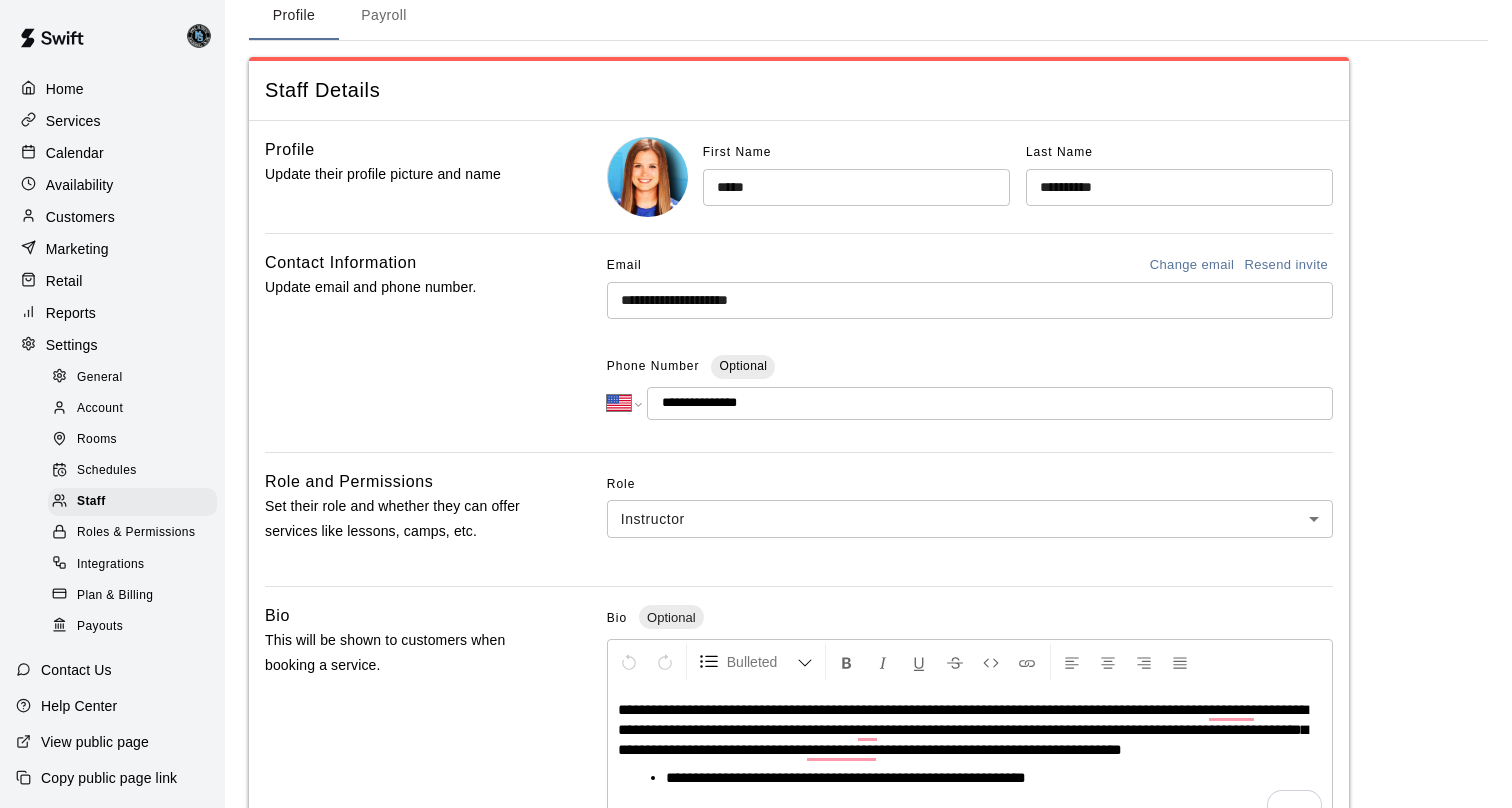 click on "**********" at bounding box center (990, 403) 